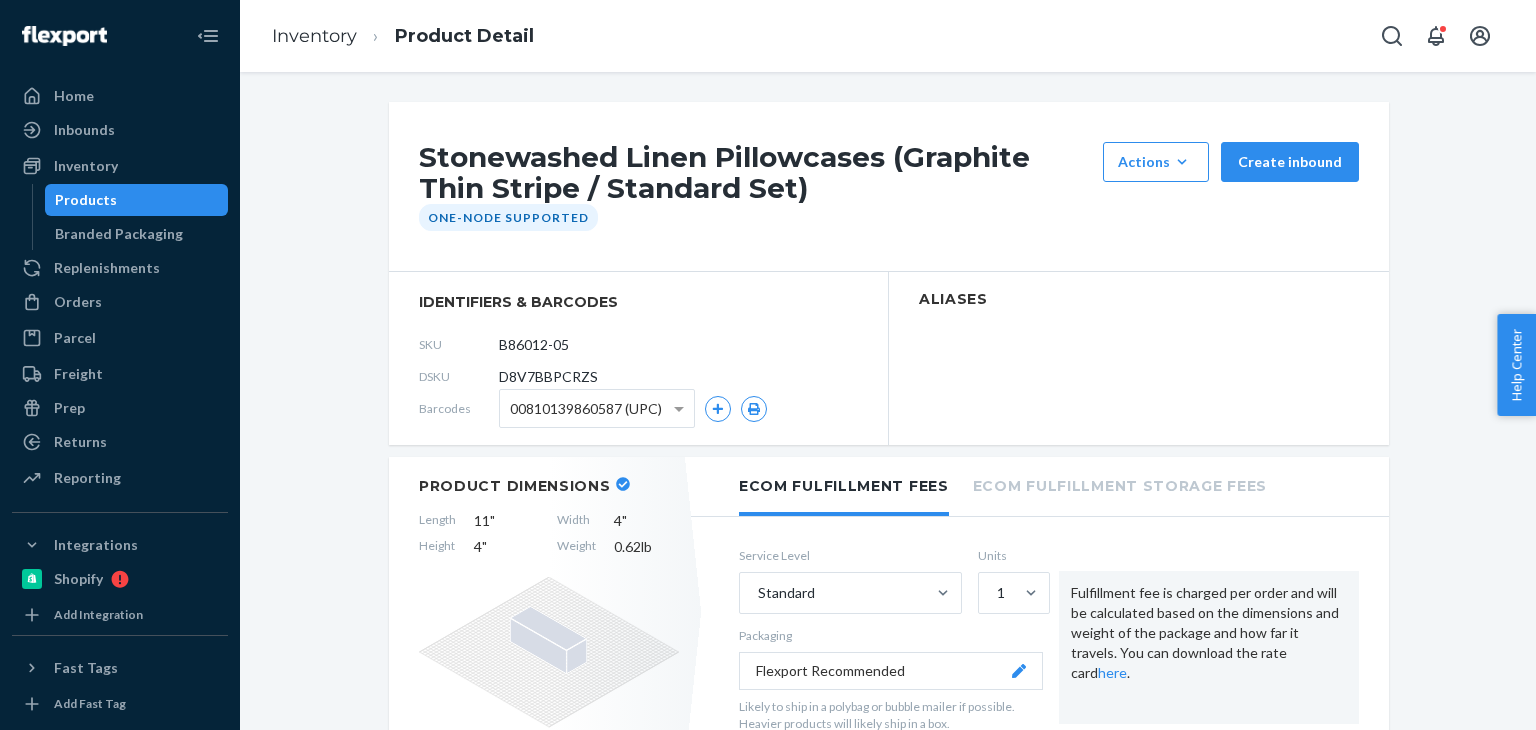 scroll, scrollTop: 0, scrollLeft: 0, axis: both 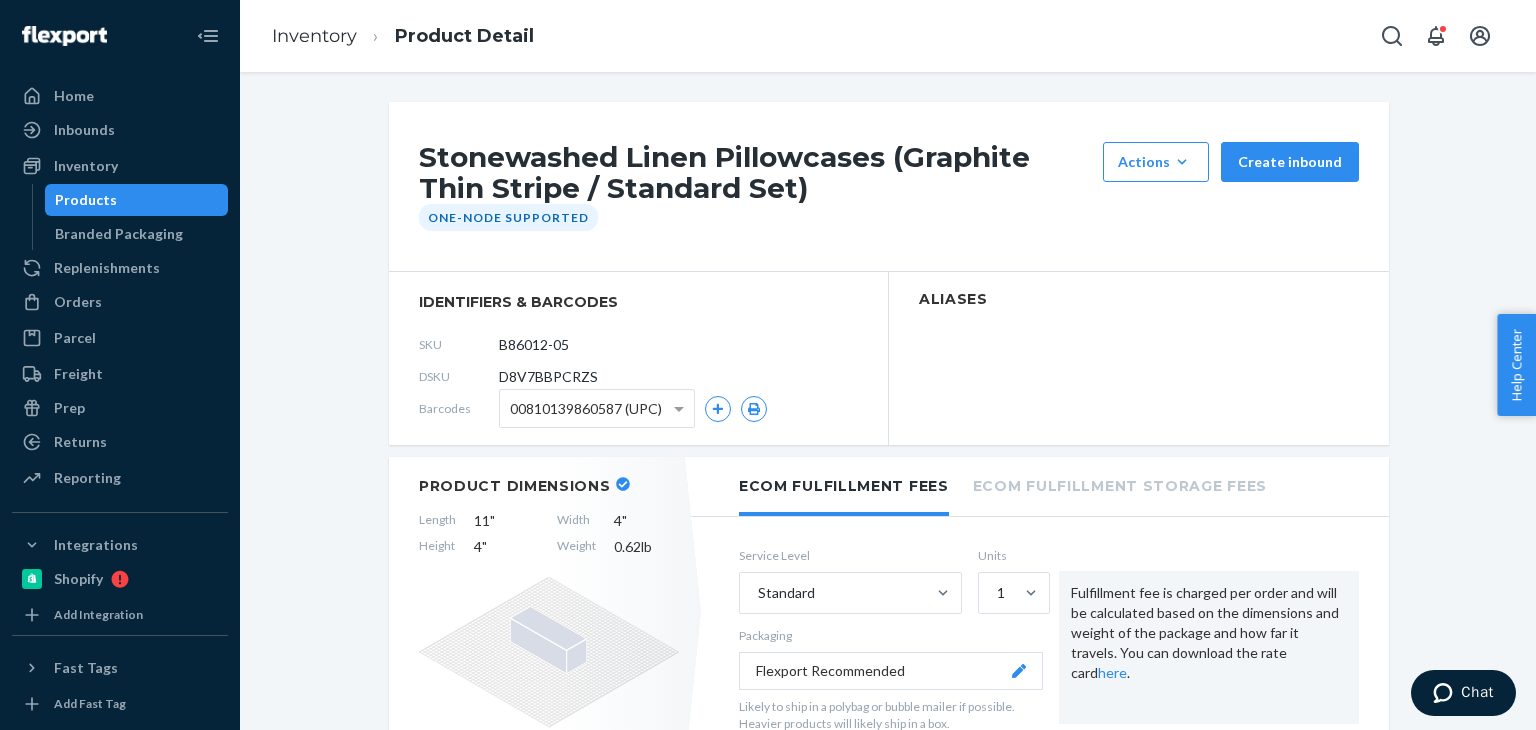 click on "Products" at bounding box center (137, 200) 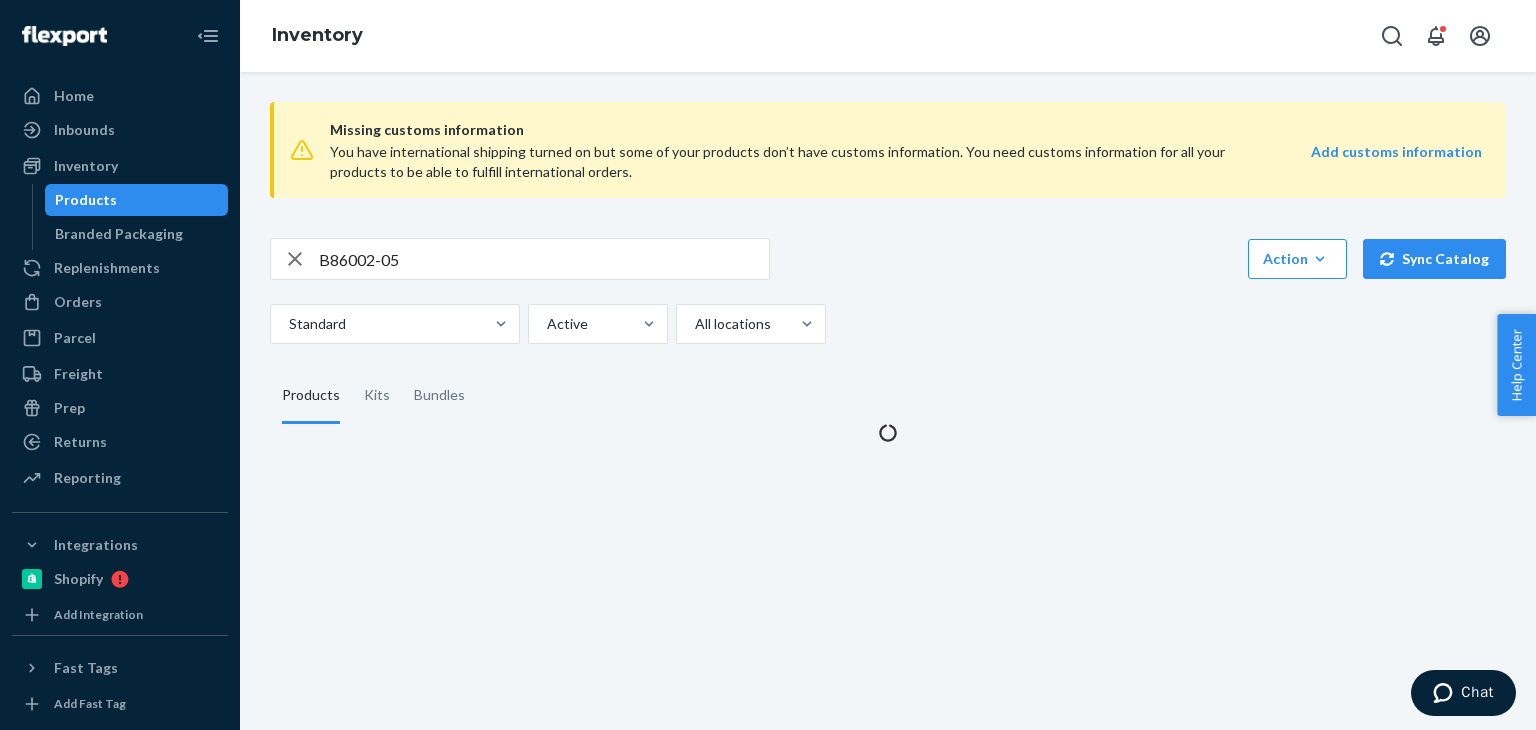 scroll, scrollTop: 0, scrollLeft: 0, axis: both 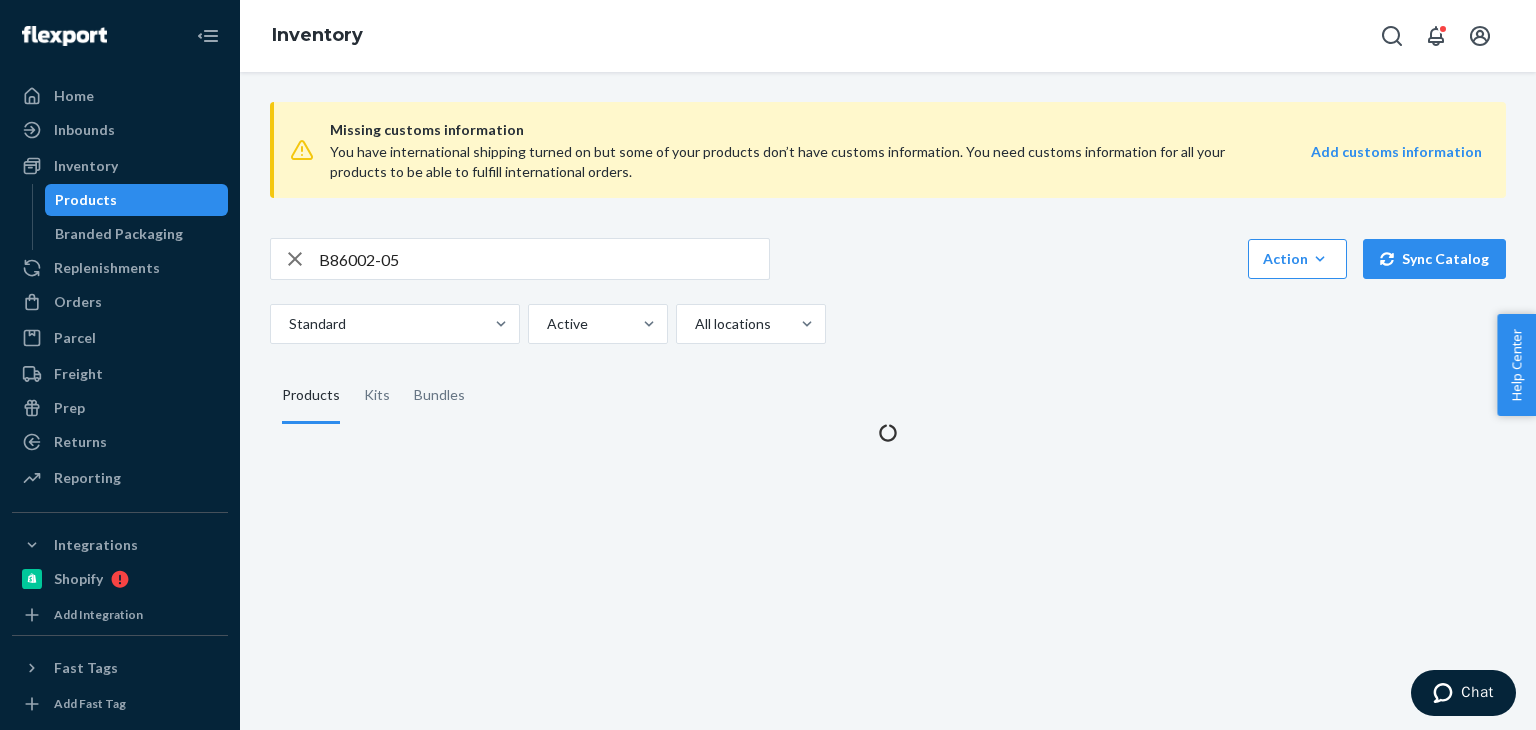 click 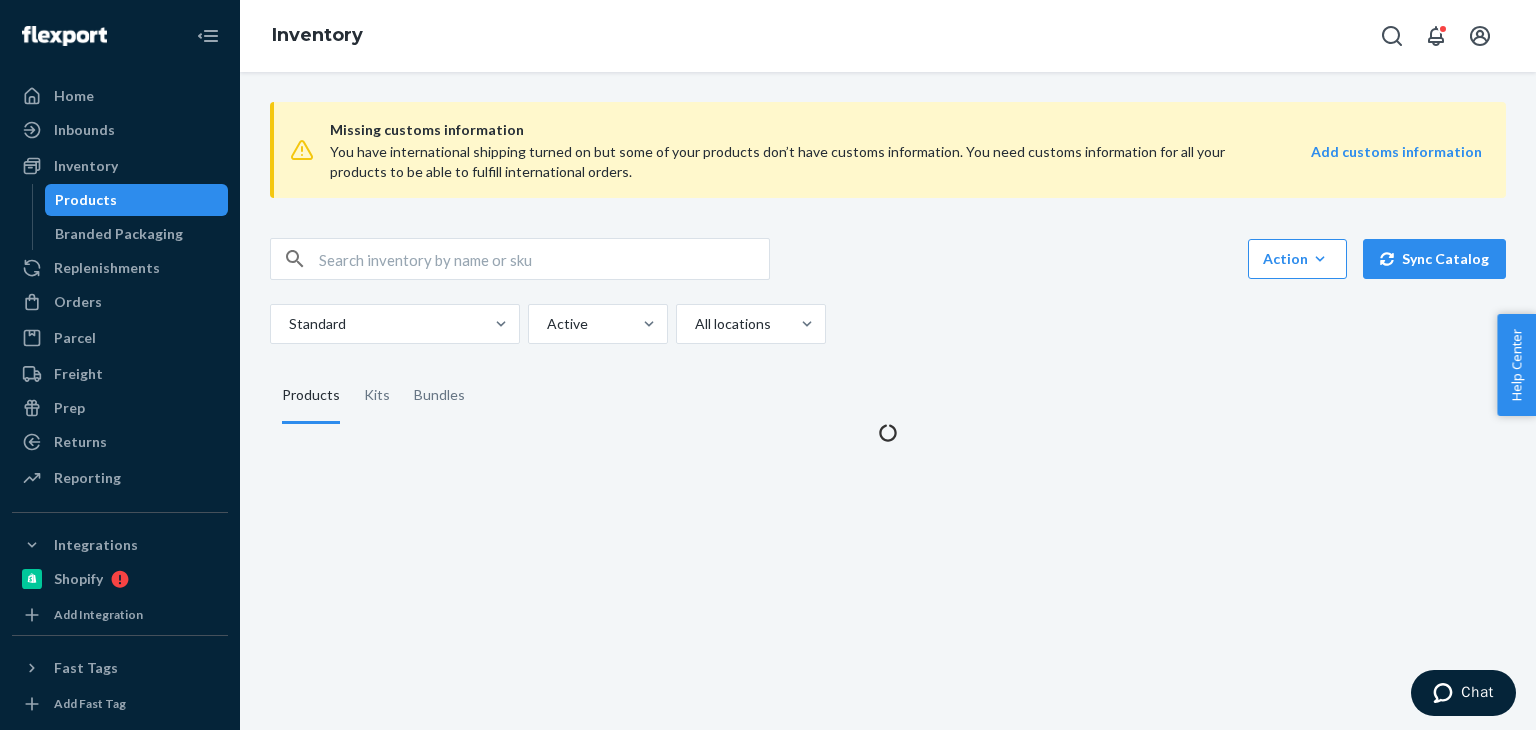 click at bounding box center [544, 259] 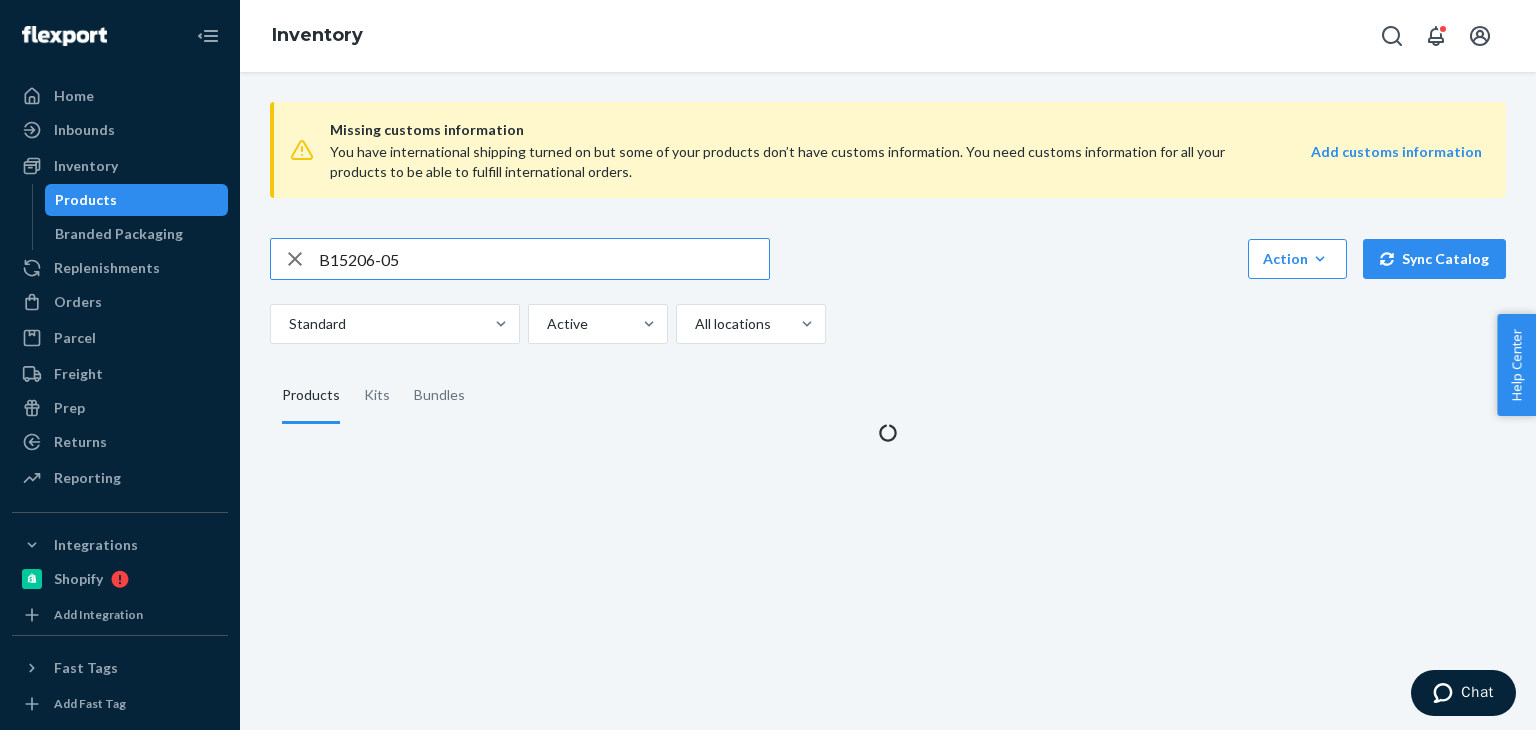 type on "B15206-05" 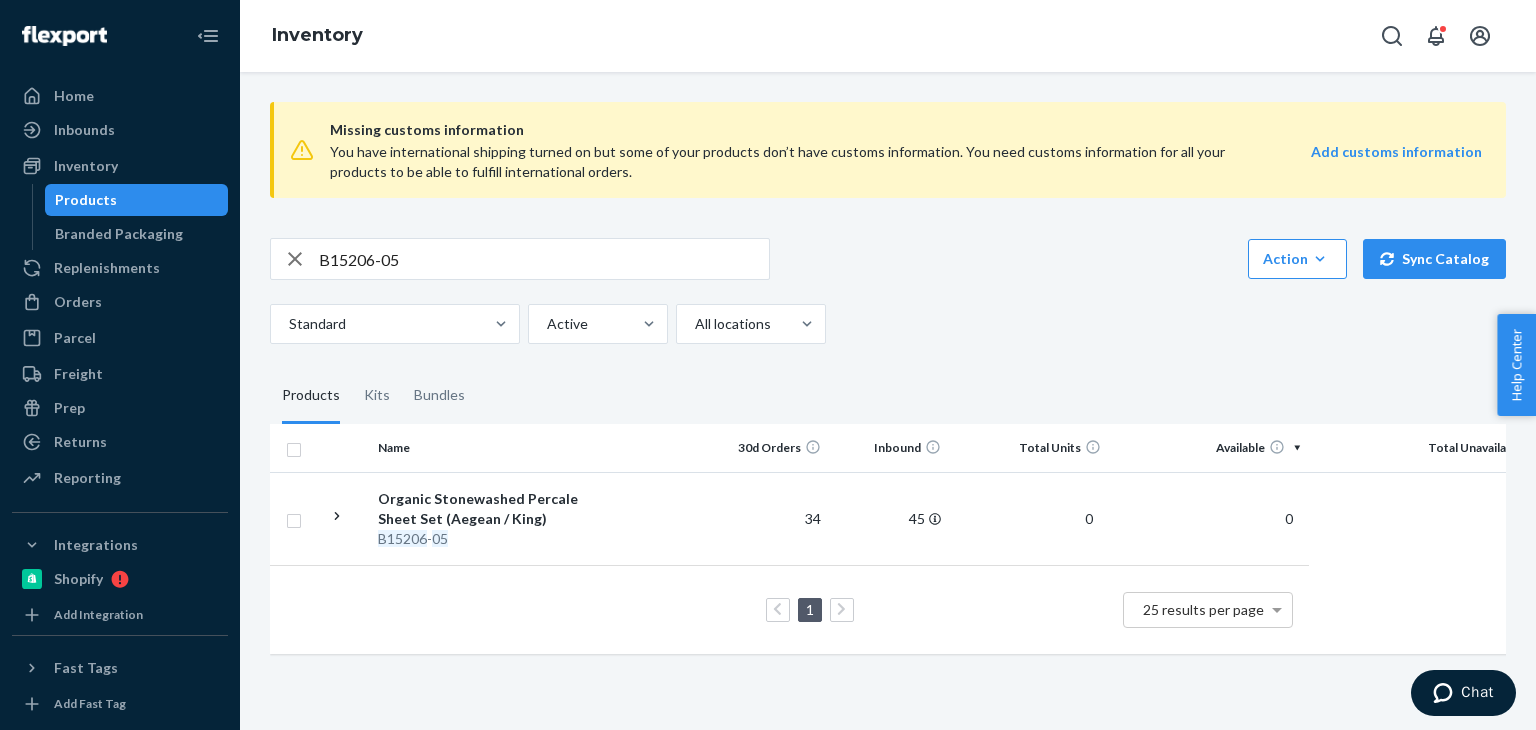 click on "B15206-05 Action Create product Create kit or bundle Bulk create products Bulk update products Bulk update bundles Bulk update product alias attribute Sync Catalog Standard Active All locations" at bounding box center [888, 291] 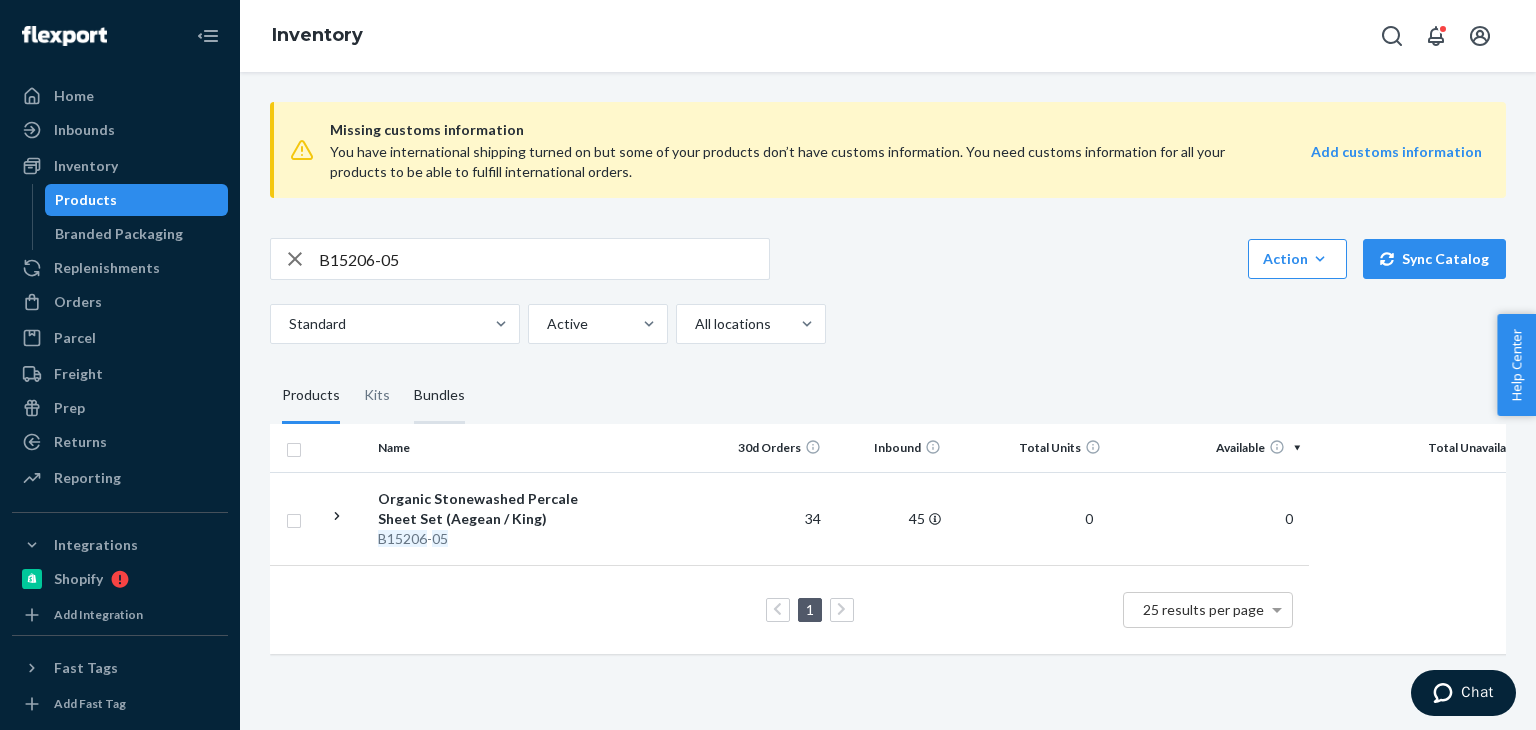 click on "Bundles" at bounding box center [439, 396] 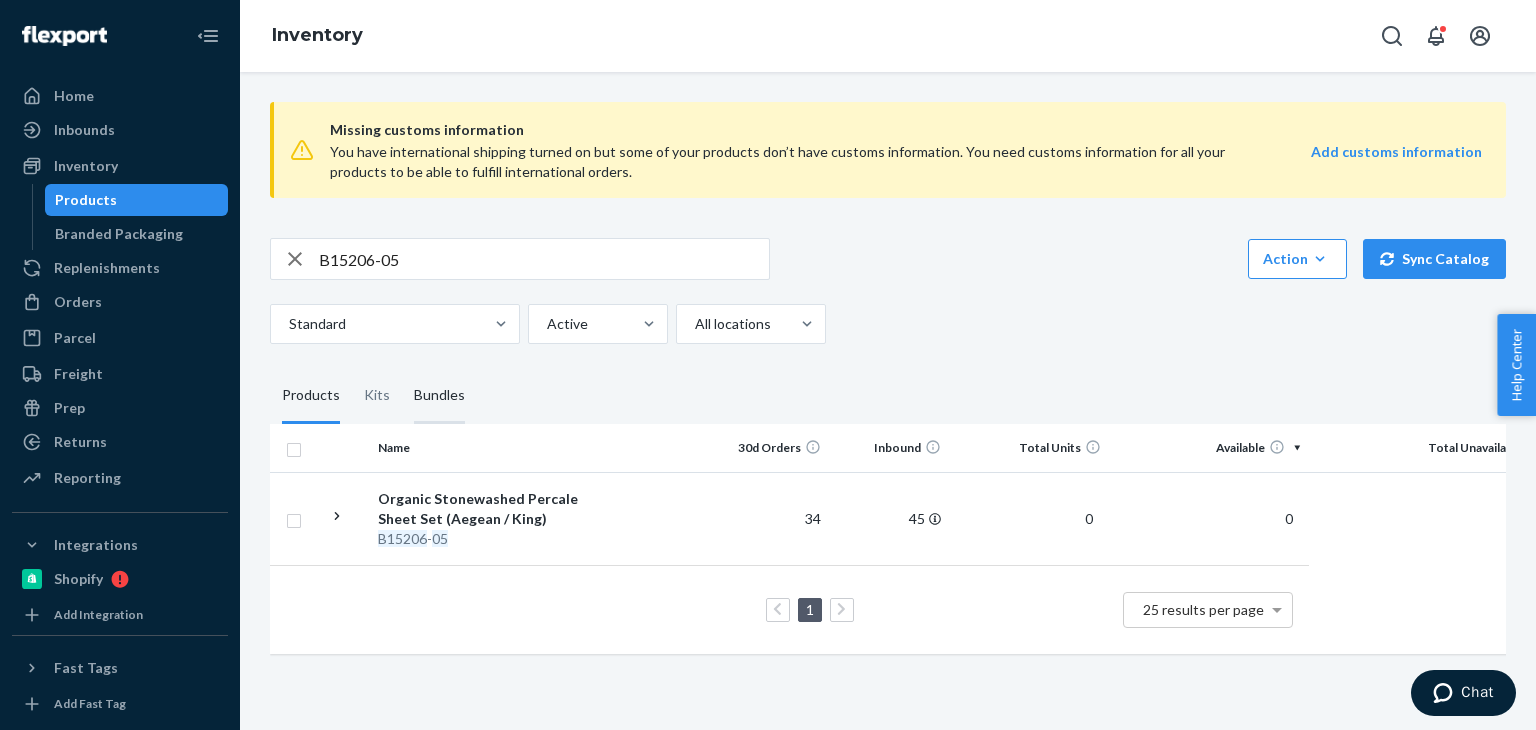 click on "Bundles" at bounding box center [402, 368] 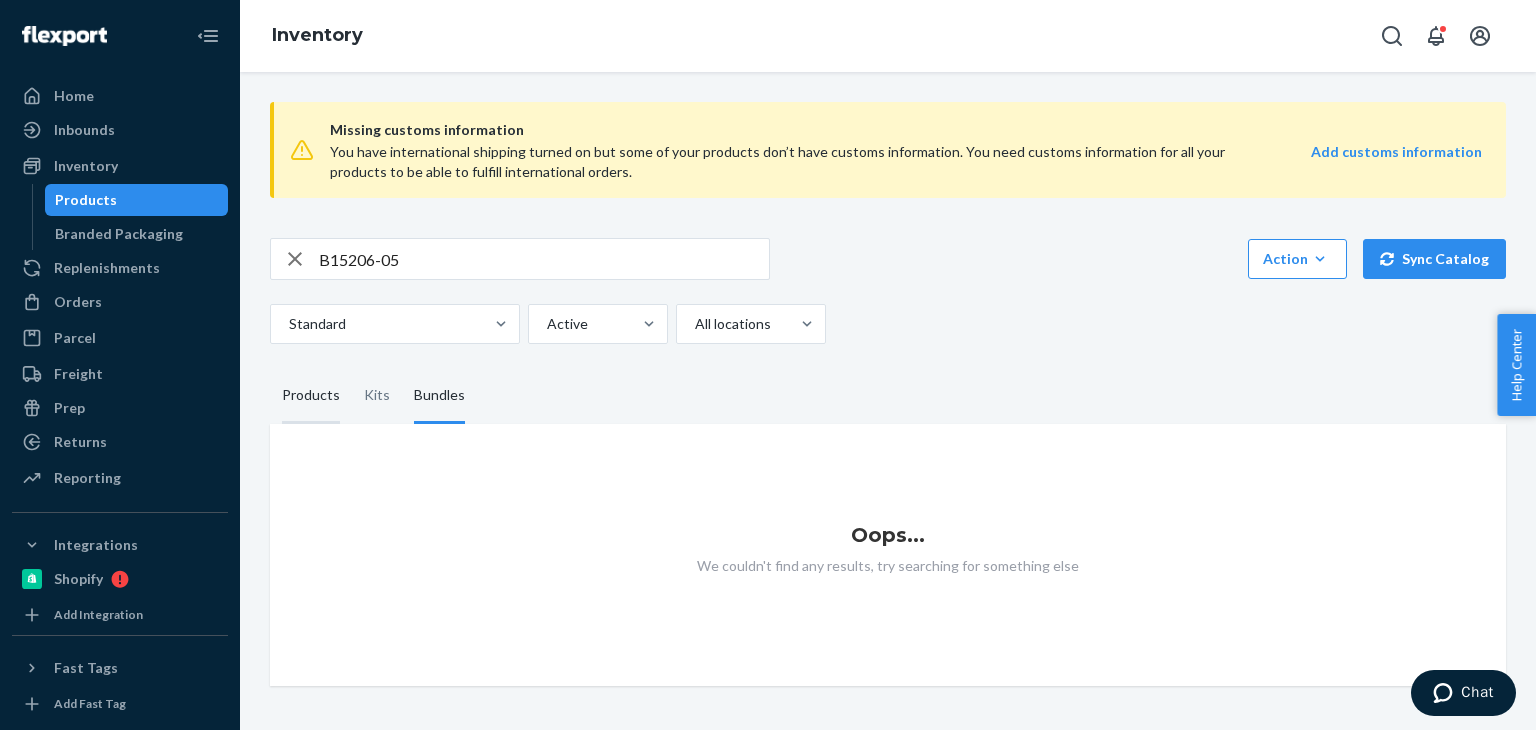 click on "Products" at bounding box center (311, 396) 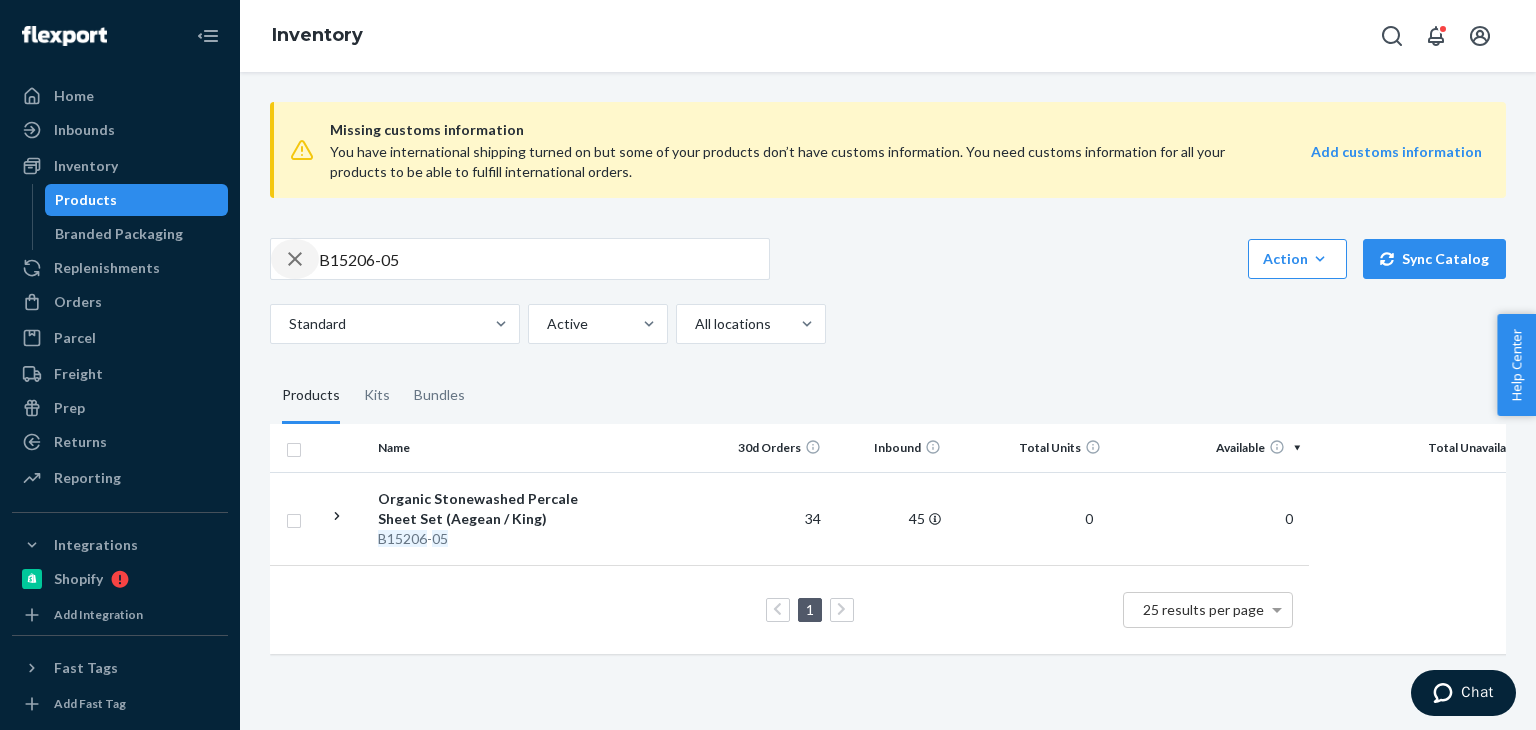 drag, startPoint x: 292, startPoint y: 257, endPoint x: 362, endPoint y: 257, distance: 70 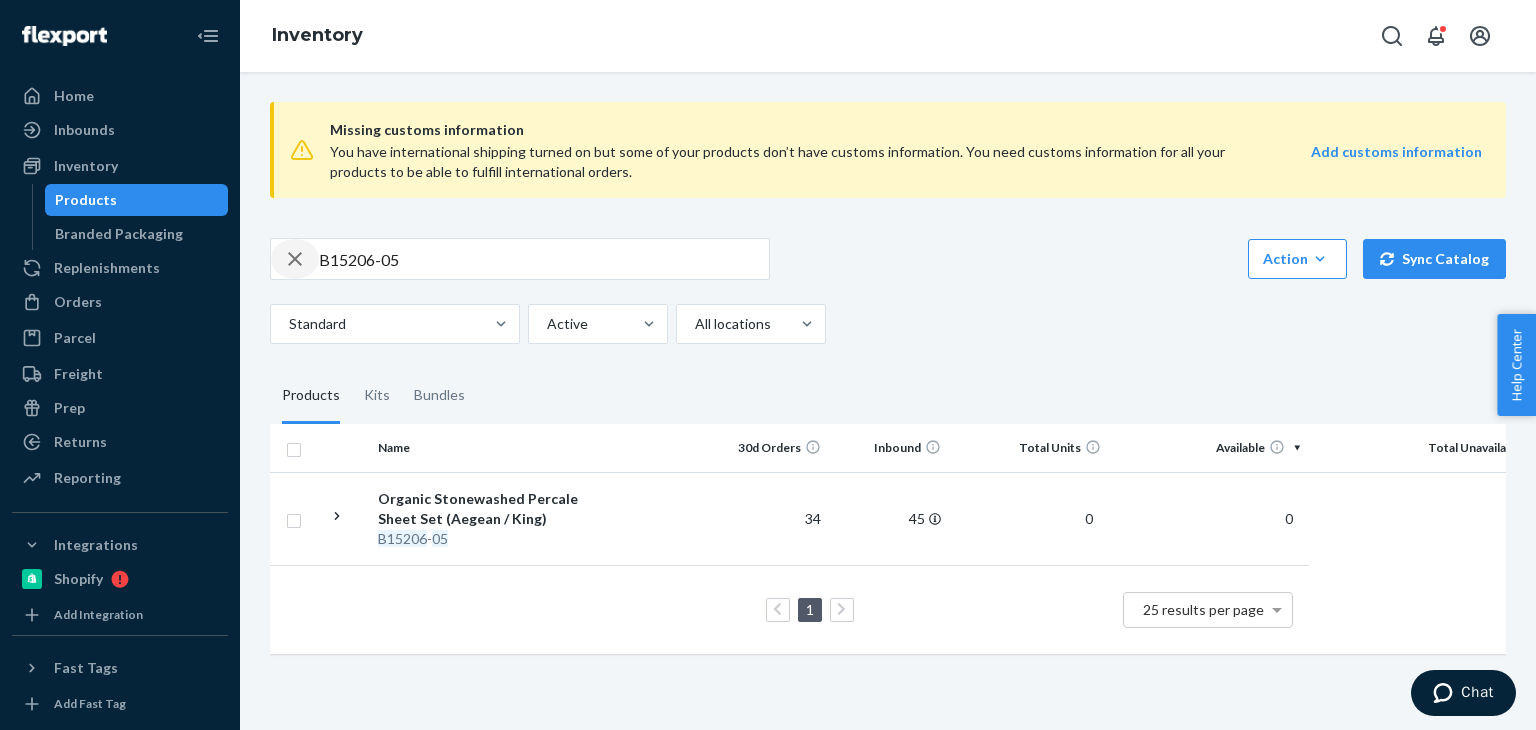 click 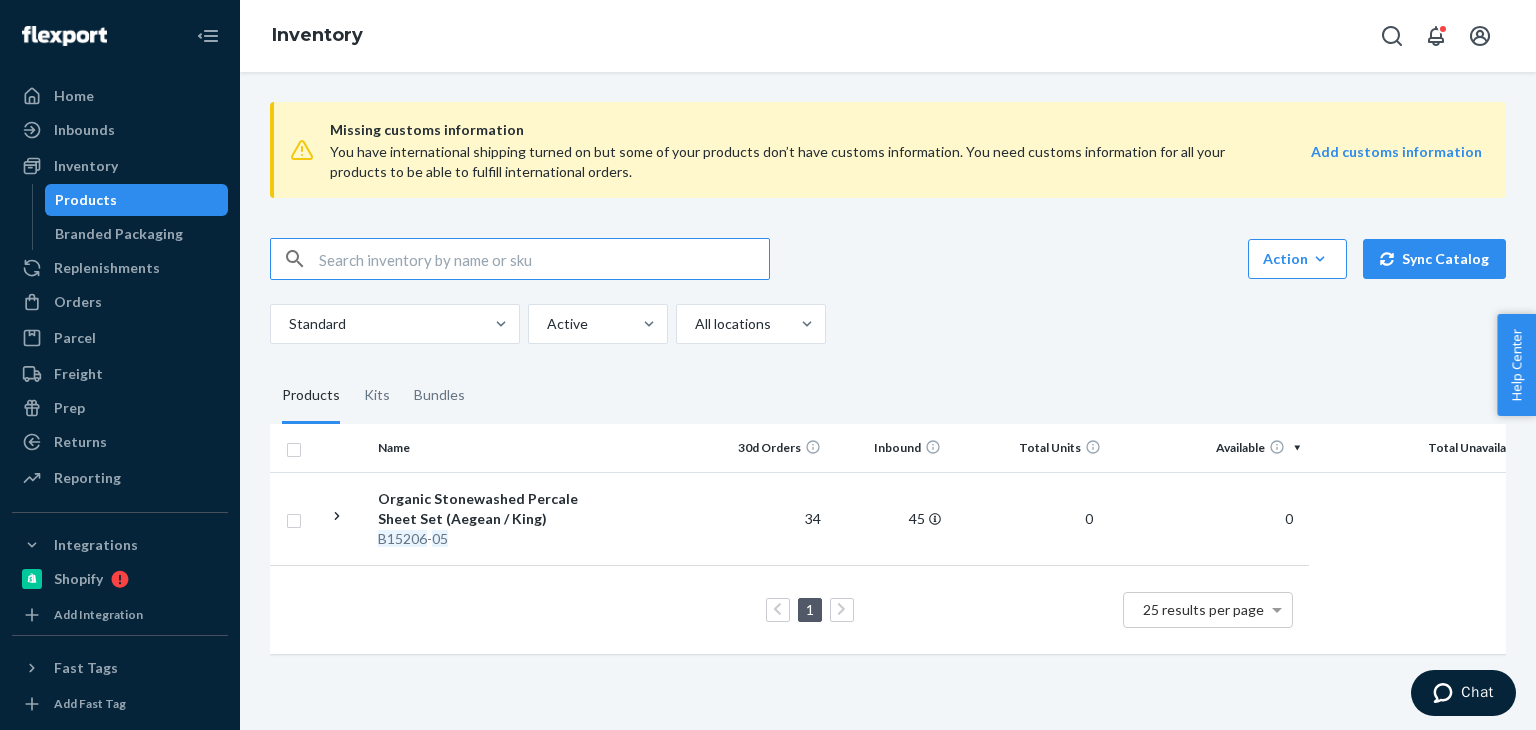 click at bounding box center [544, 259] 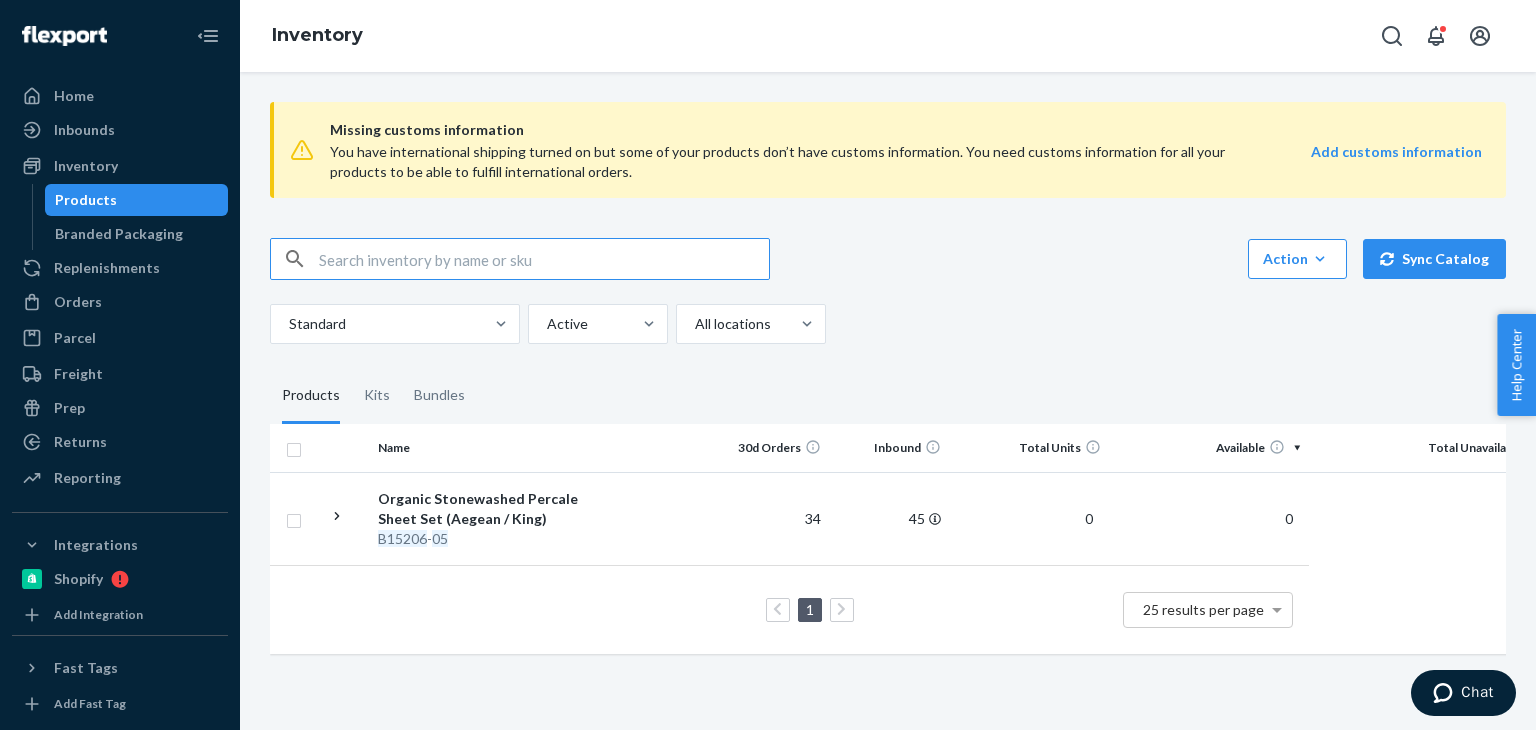 paste on "B15206-05" 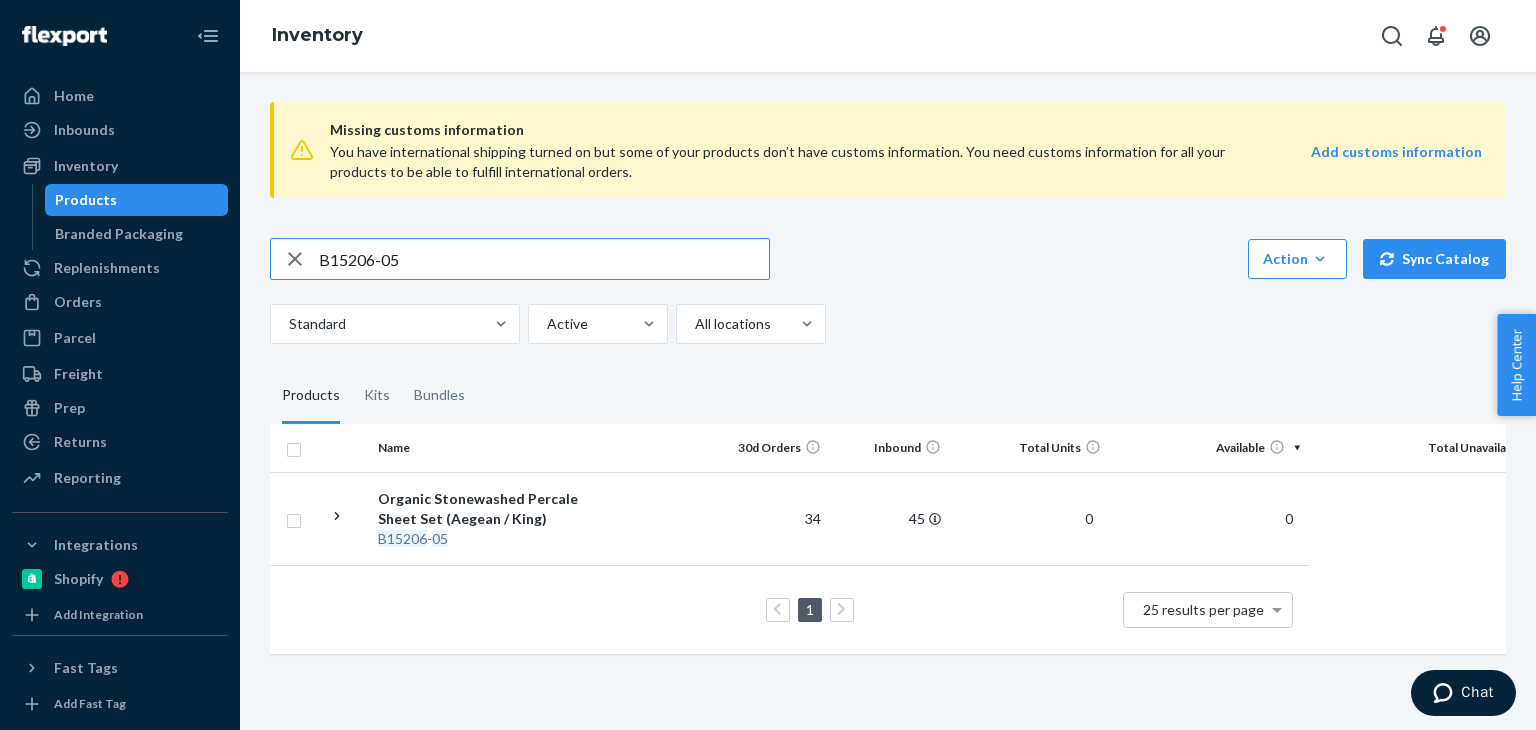 type on "B15206-05" 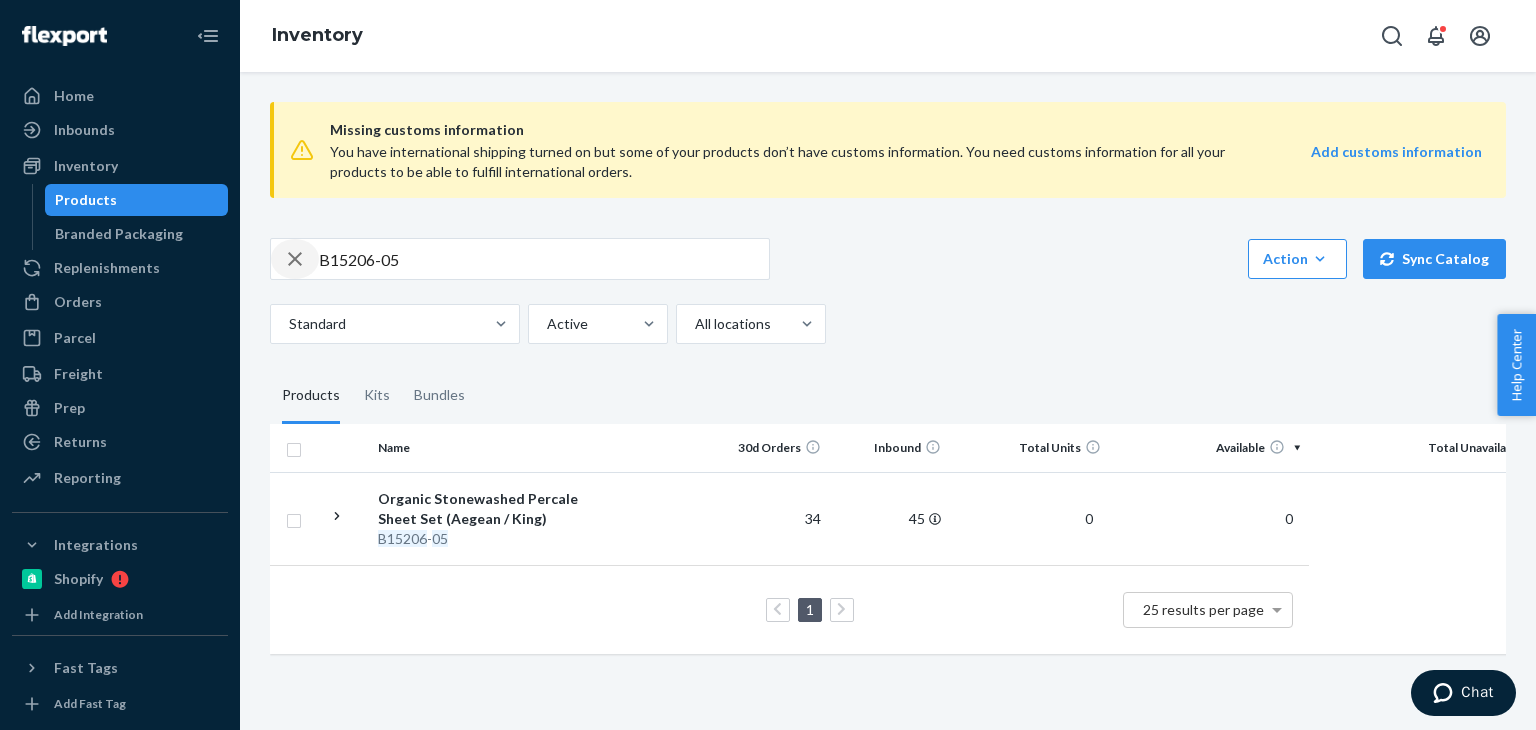 click 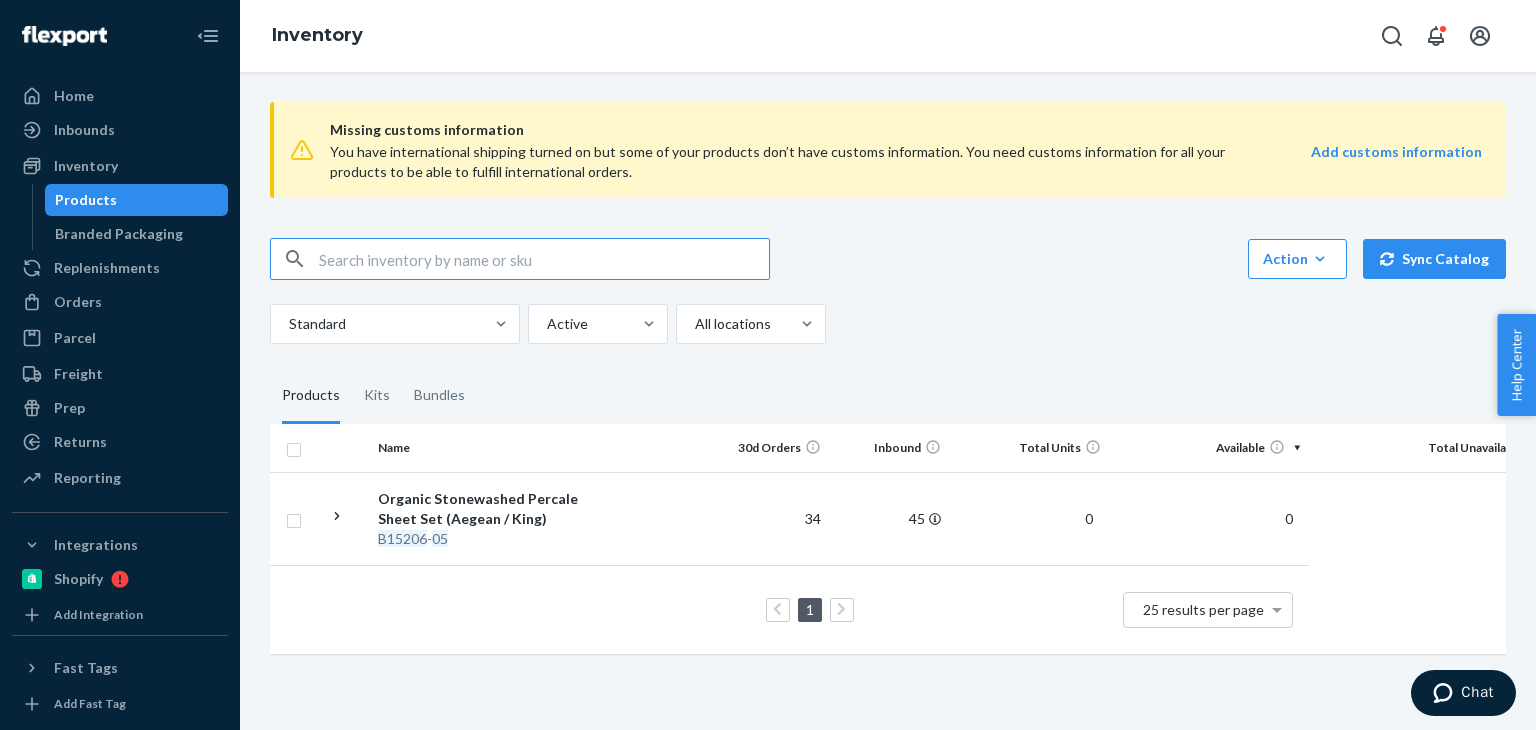 click at bounding box center [544, 259] 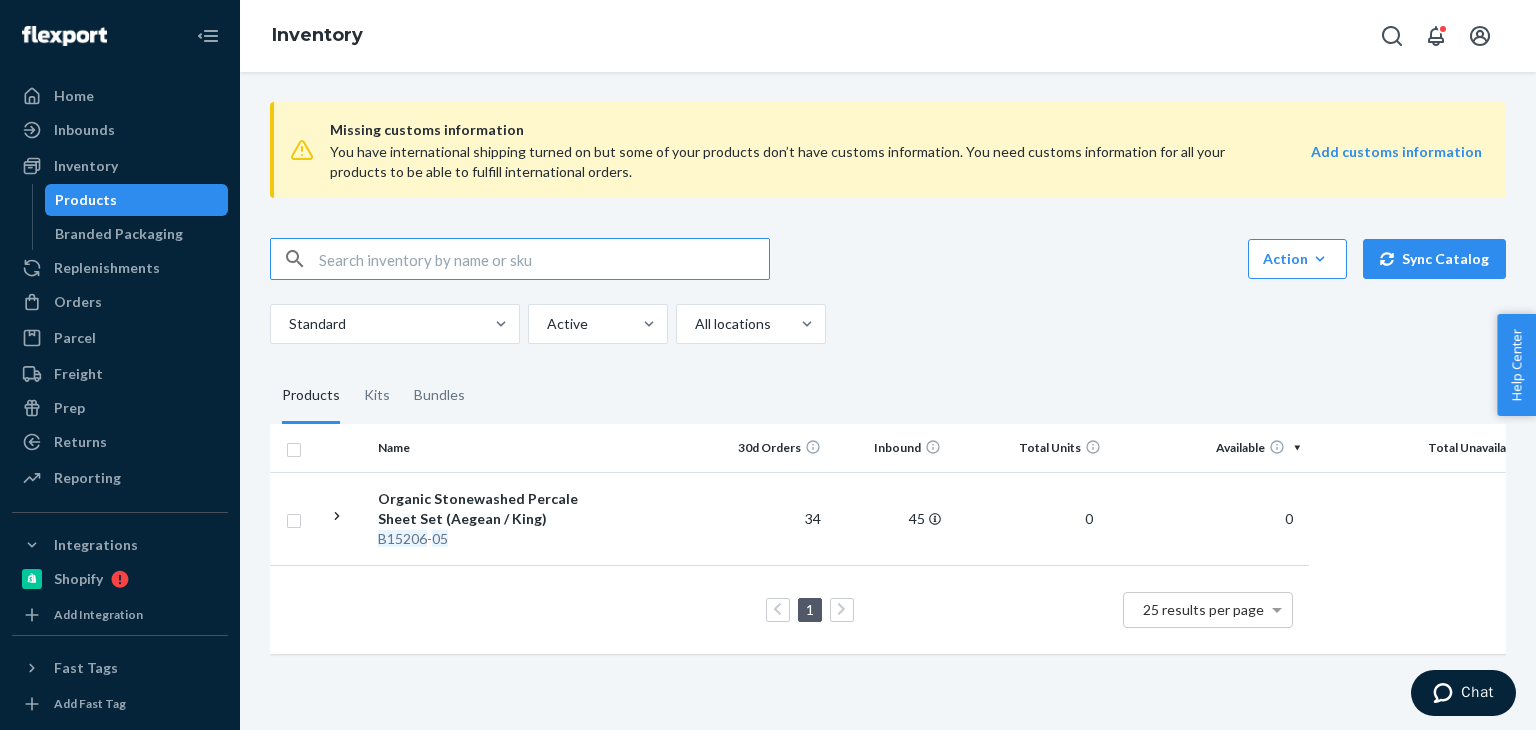 paste on "B86013-26" 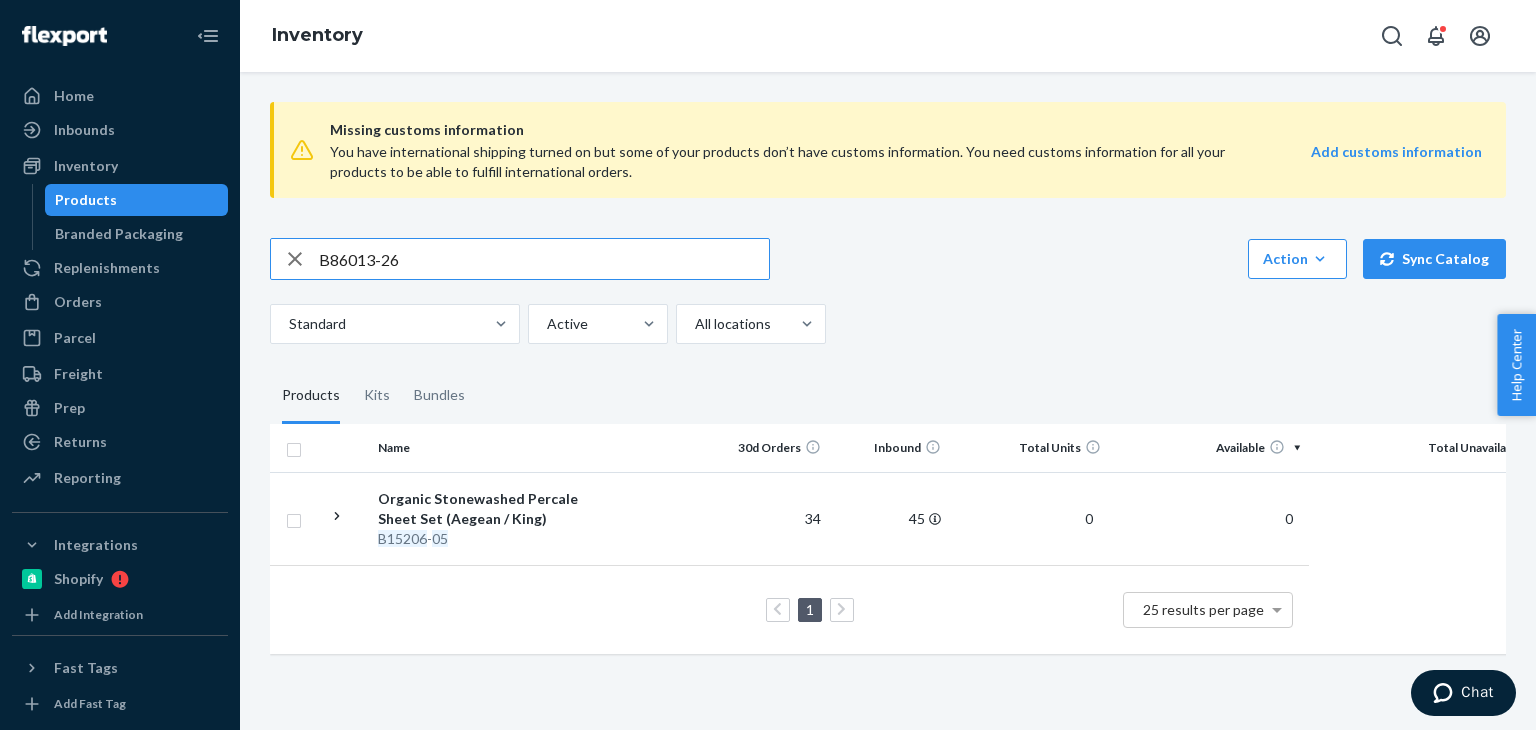 type on "B86013-26" 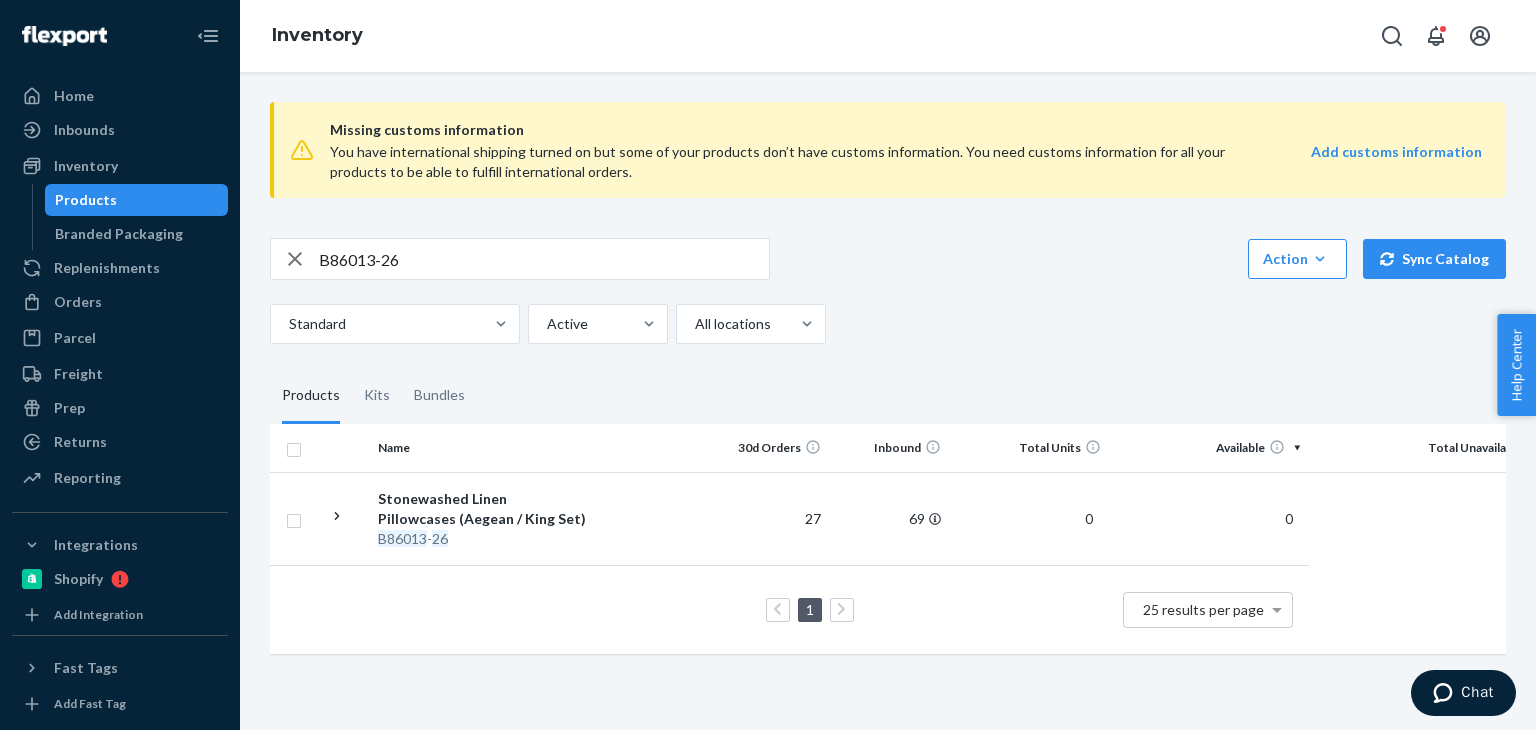 click on "Standard Active All locations" at bounding box center (880, 324) 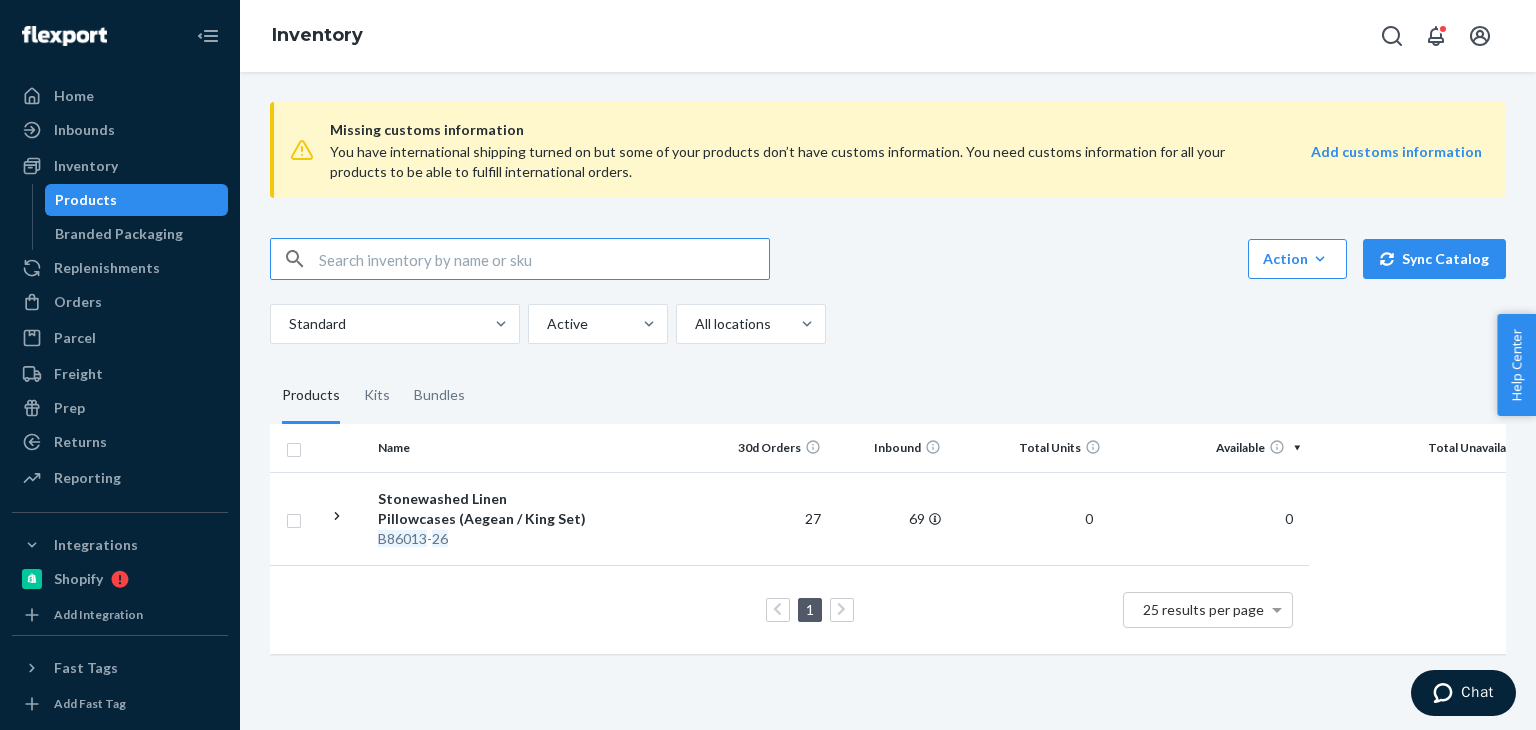 click at bounding box center (544, 259) 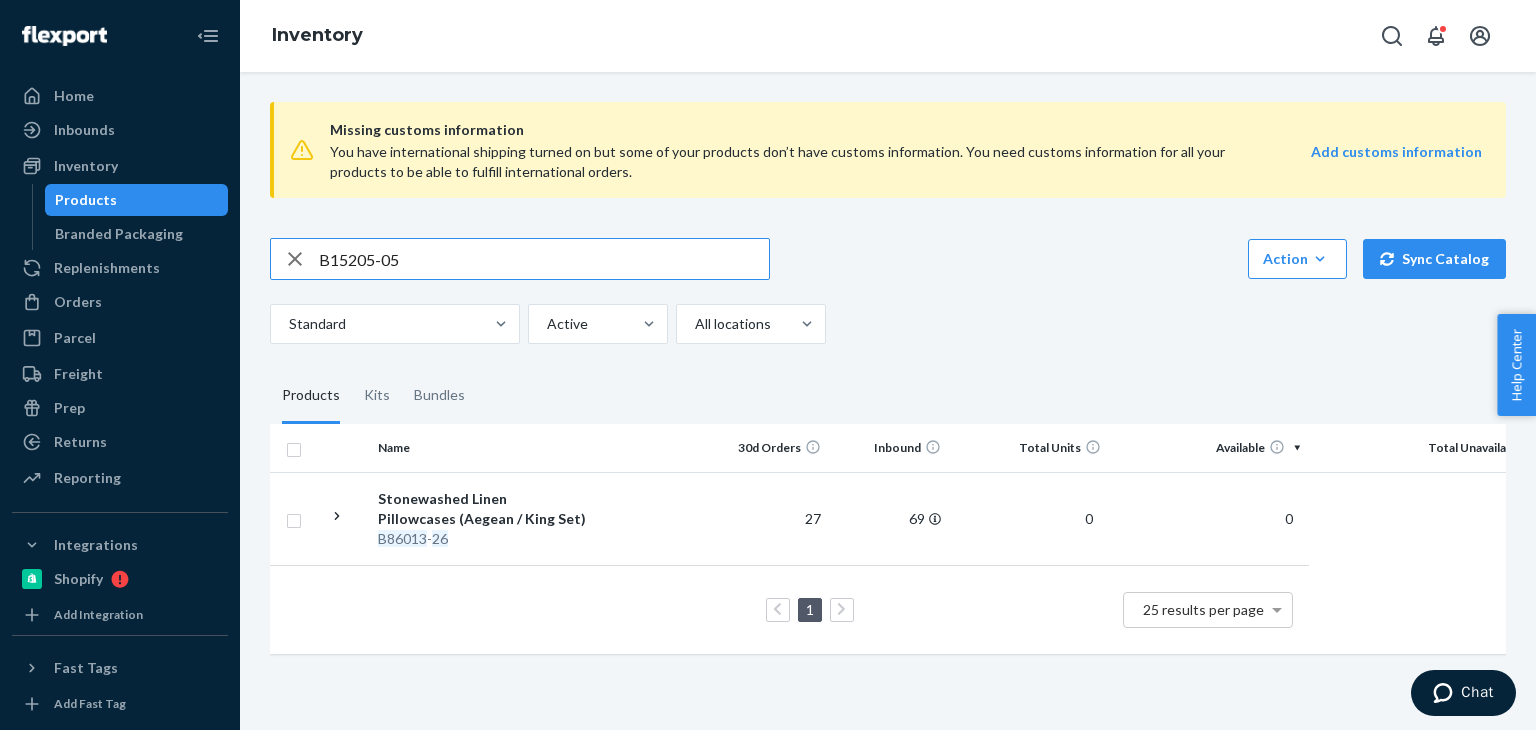 type on "B15205-05" 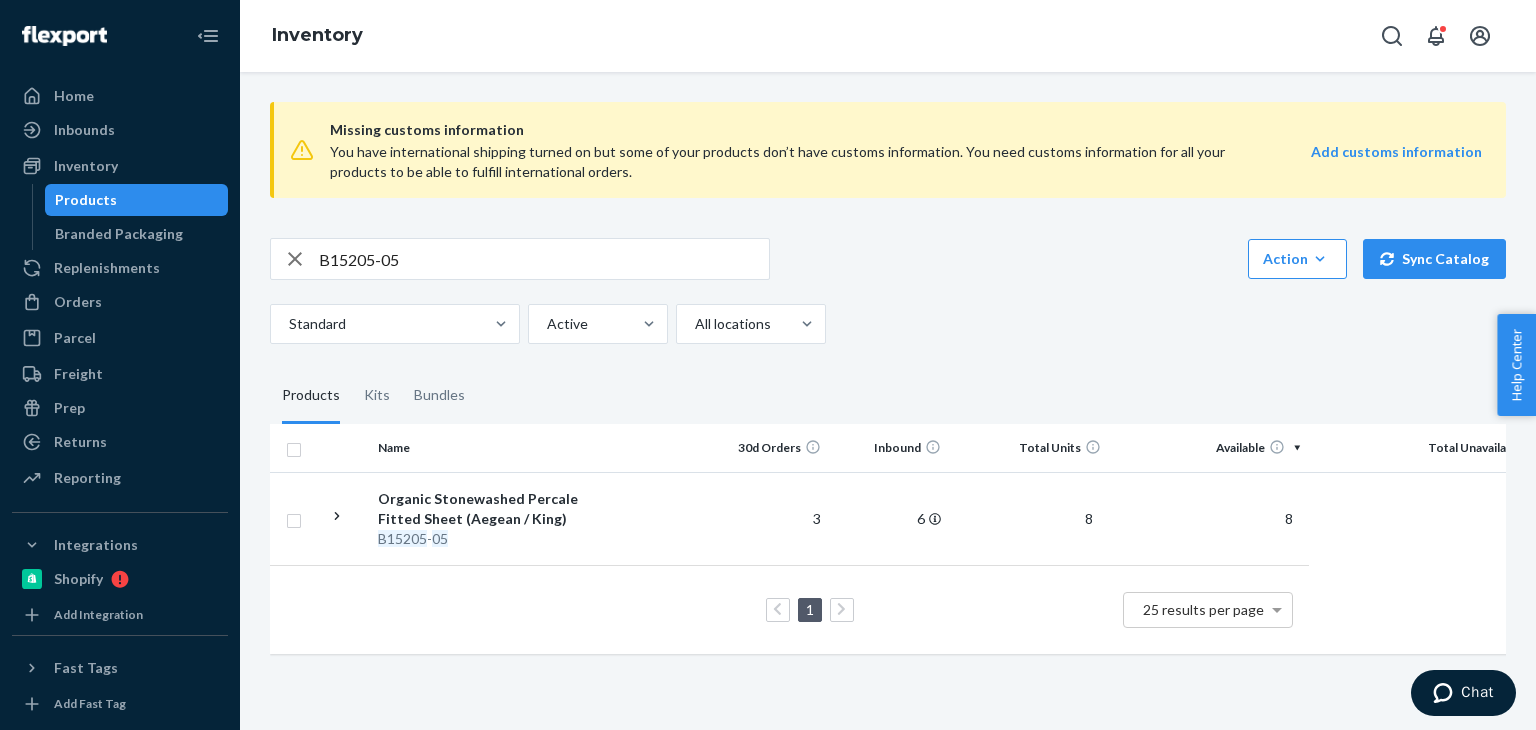 click on "Standard Active All locations" at bounding box center (880, 324) 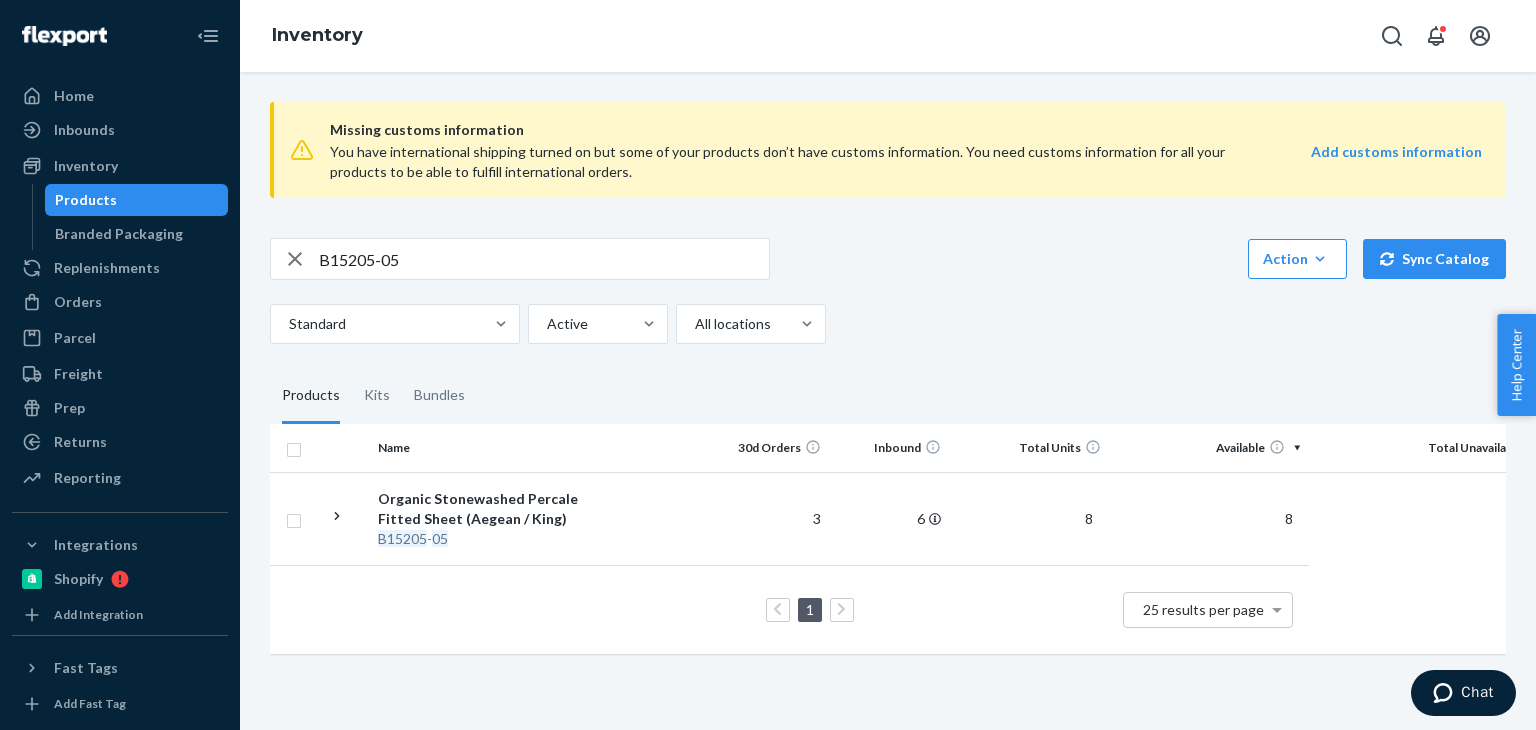 click on "B15205-05 Action Create product Create kit or bundle Bulk create products Bulk update products Bulk update bundles Bulk update product alias attribute Sync Catalog" at bounding box center (888, 259) 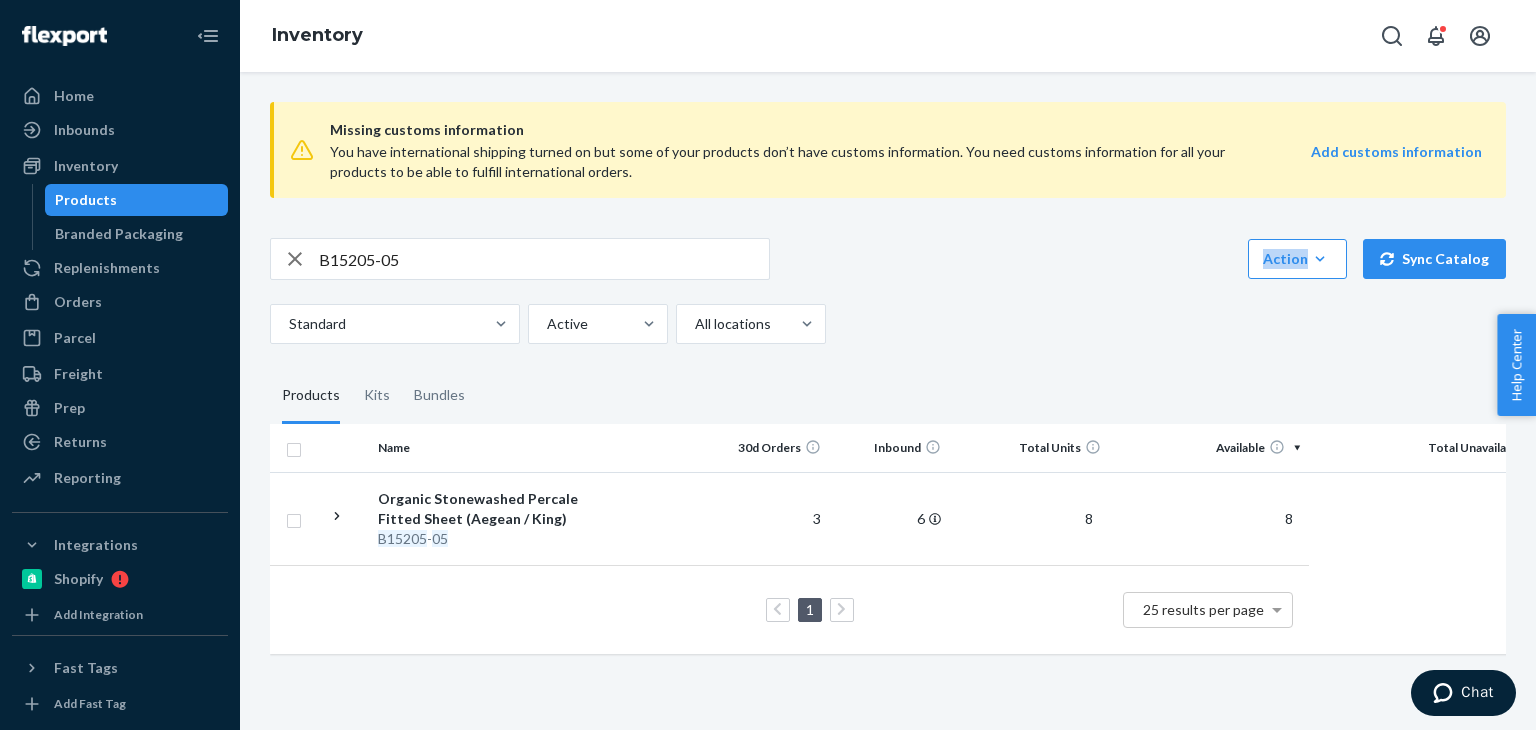 click on "B15205-05 Action Create product Create kit or bundle Bulk create products Bulk update products Bulk update bundles Bulk update product alias attribute Sync Catalog" at bounding box center [888, 259] 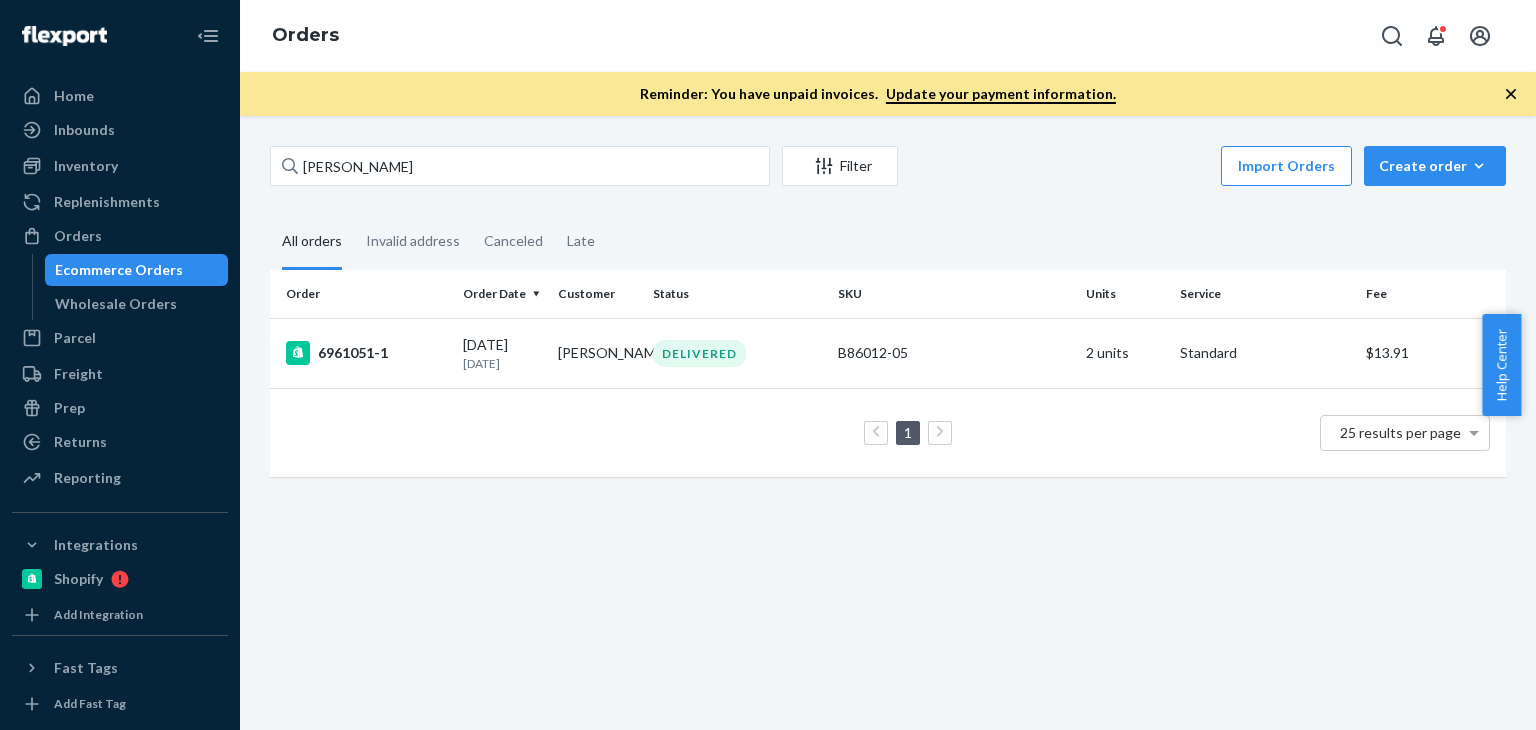 click on "[PERSON_NAME]" at bounding box center (520, 166) 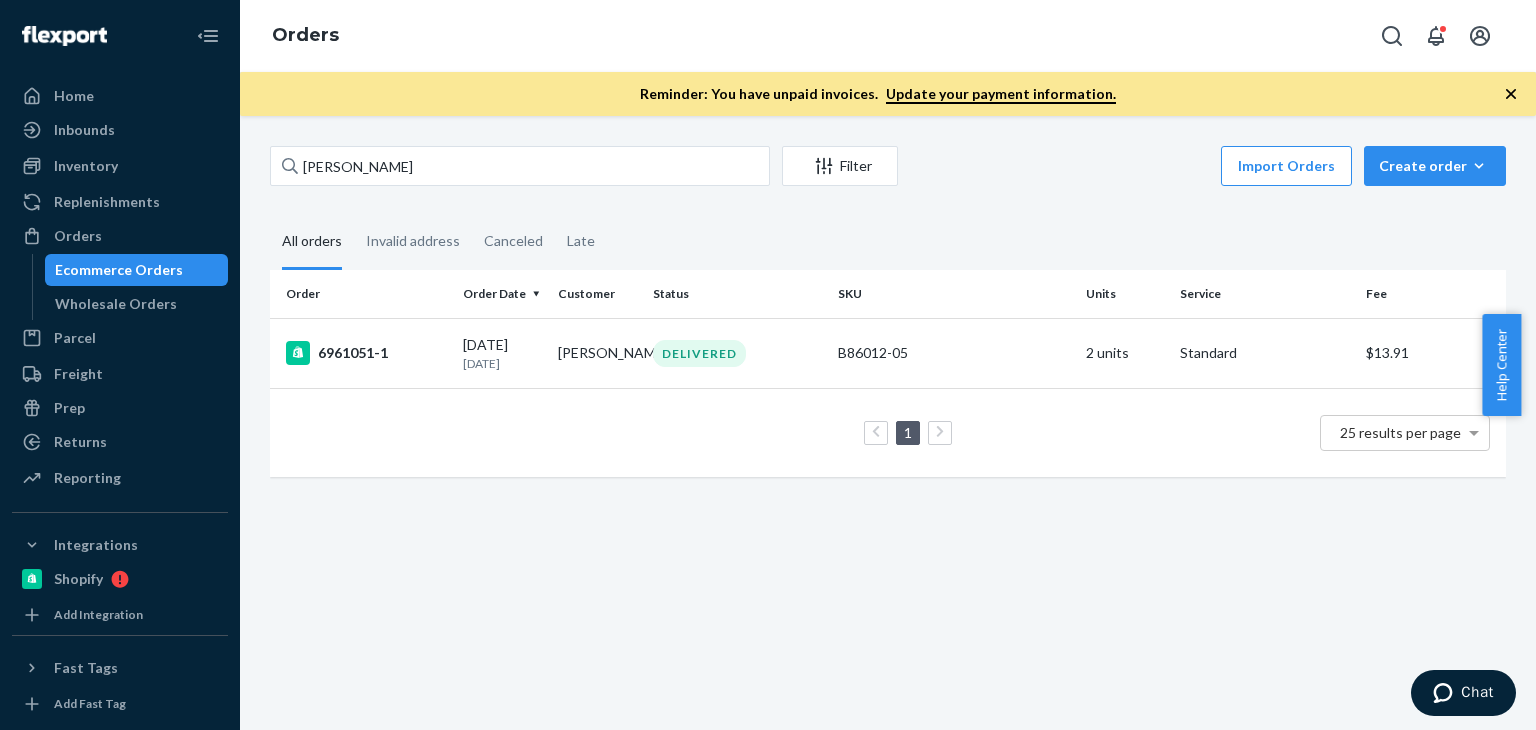 scroll, scrollTop: 0, scrollLeft: 0, axis: both 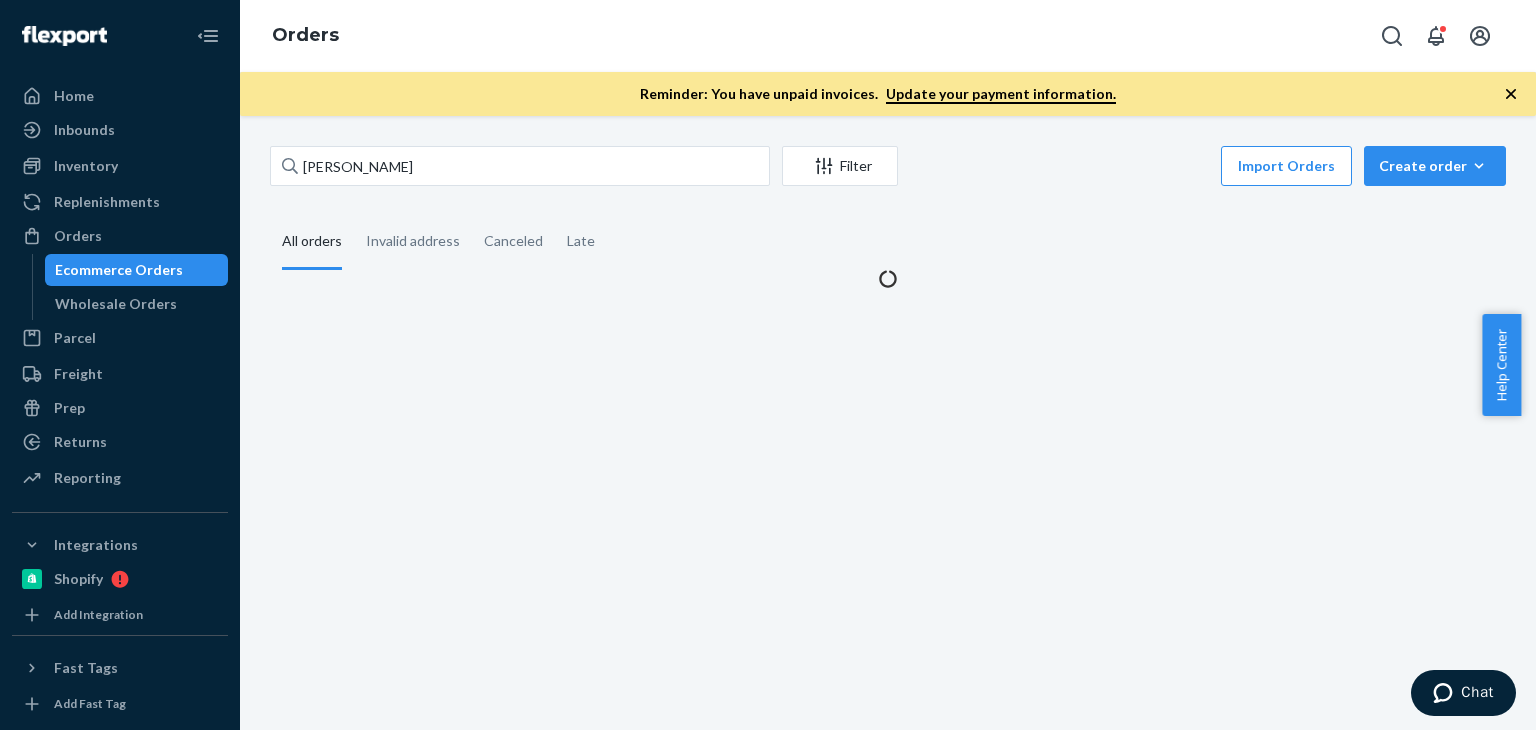 click on "All orders Invalid address Canceled Late" at bounding box center (888, 242) 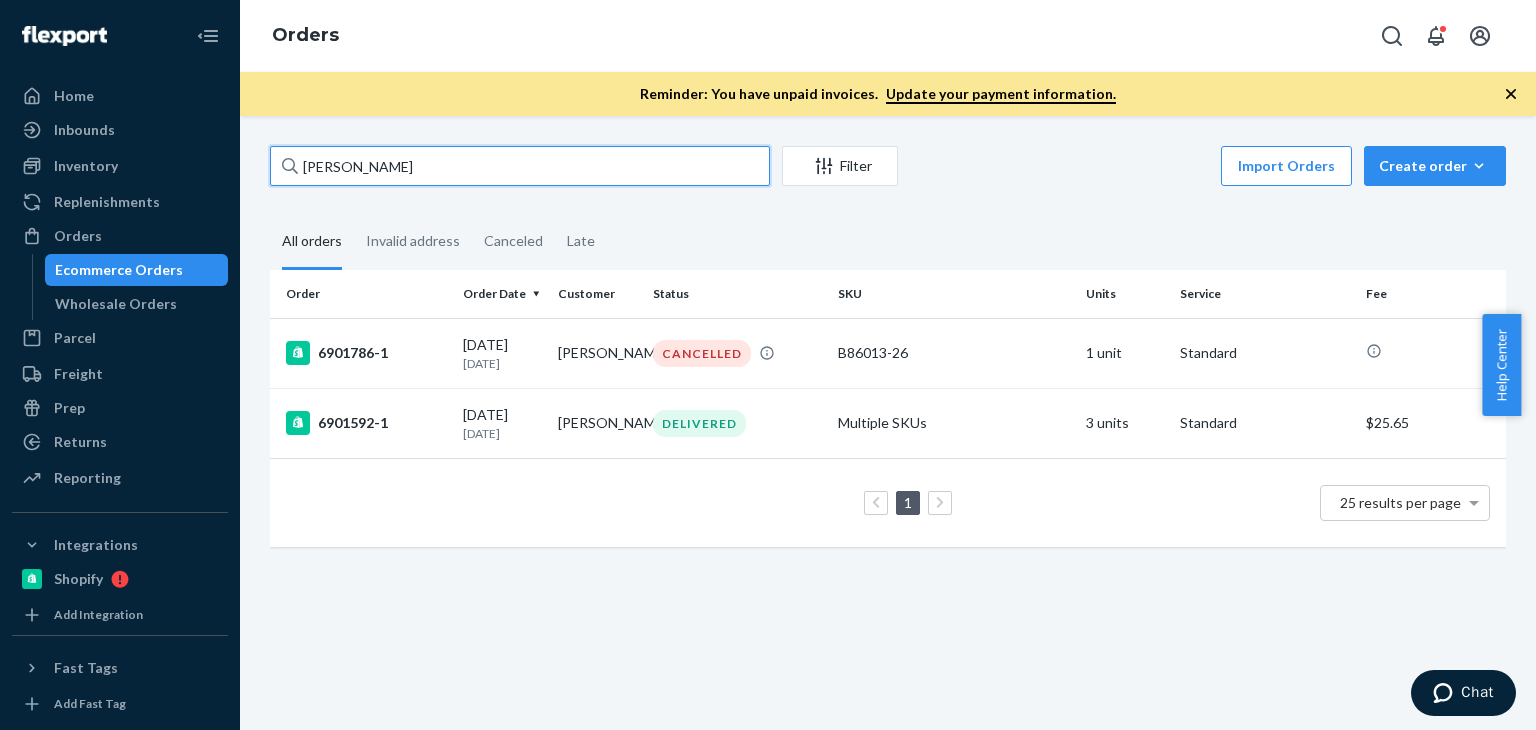 click on "[PERSON_NAME]" at bounding box center [520, 166] 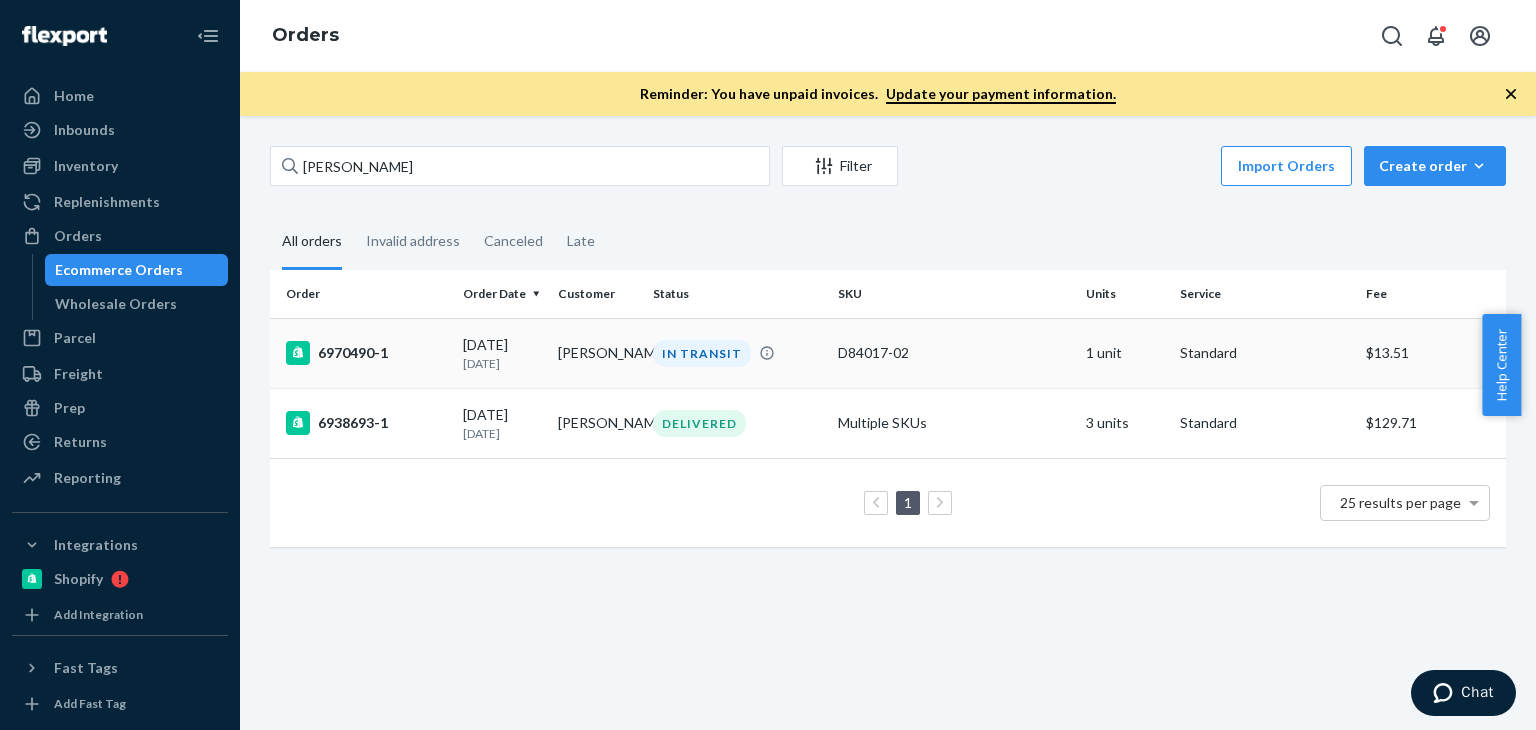 click on "[DATE] [DATE]" at bounding box center [502, 353] 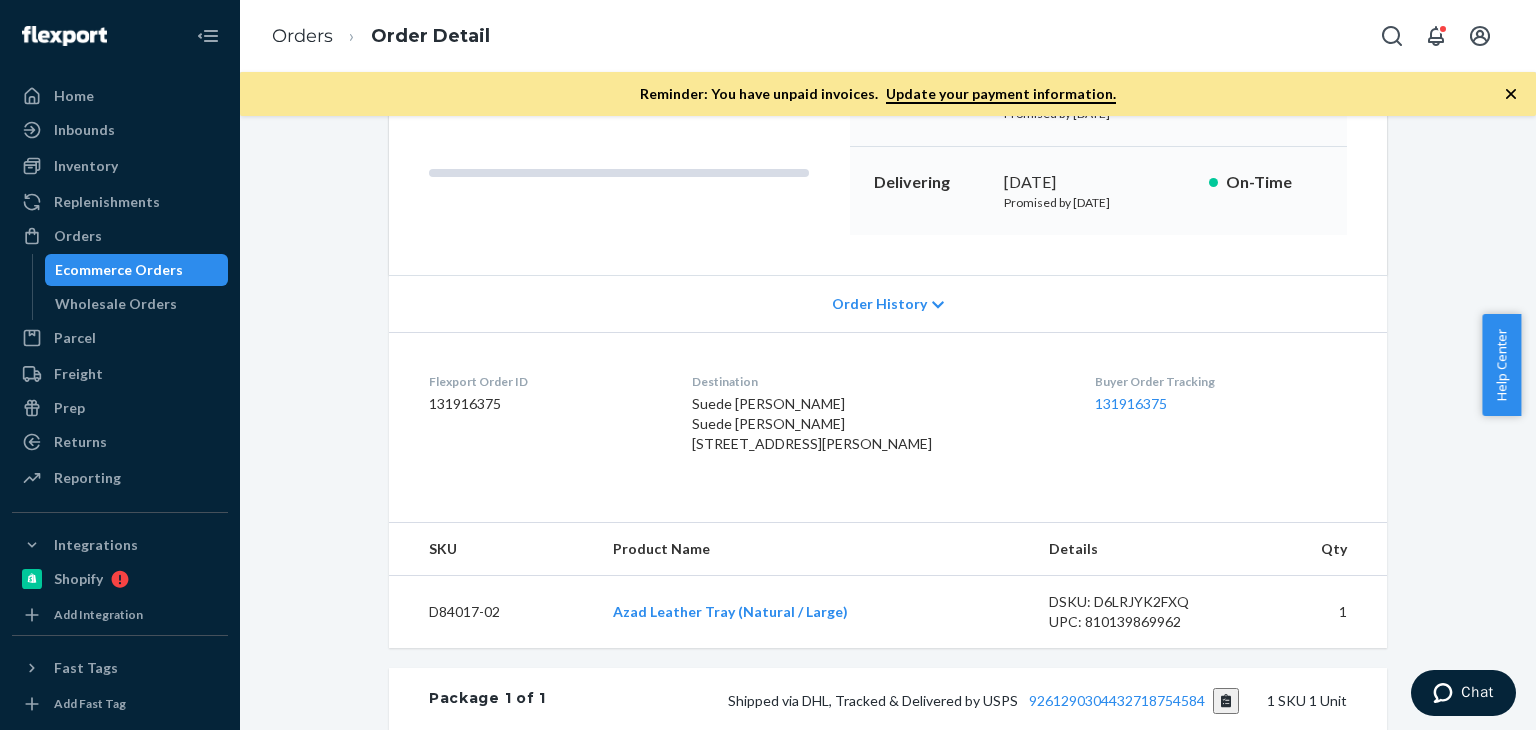 scroll, scrollTop: 255, scrollLeft: 0, axis: vertical 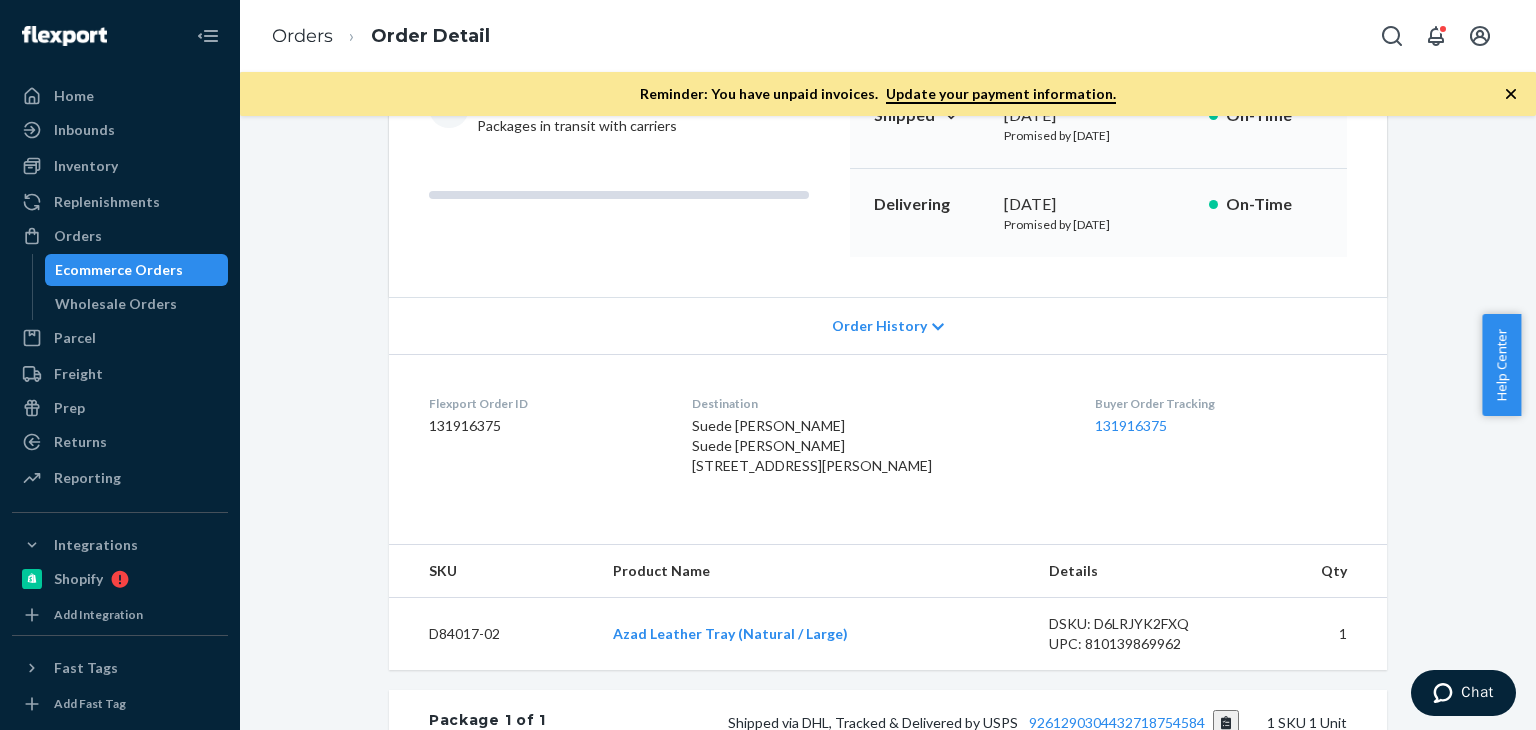 click on "Ecommerce Orders" at bounding box center [119, 270] 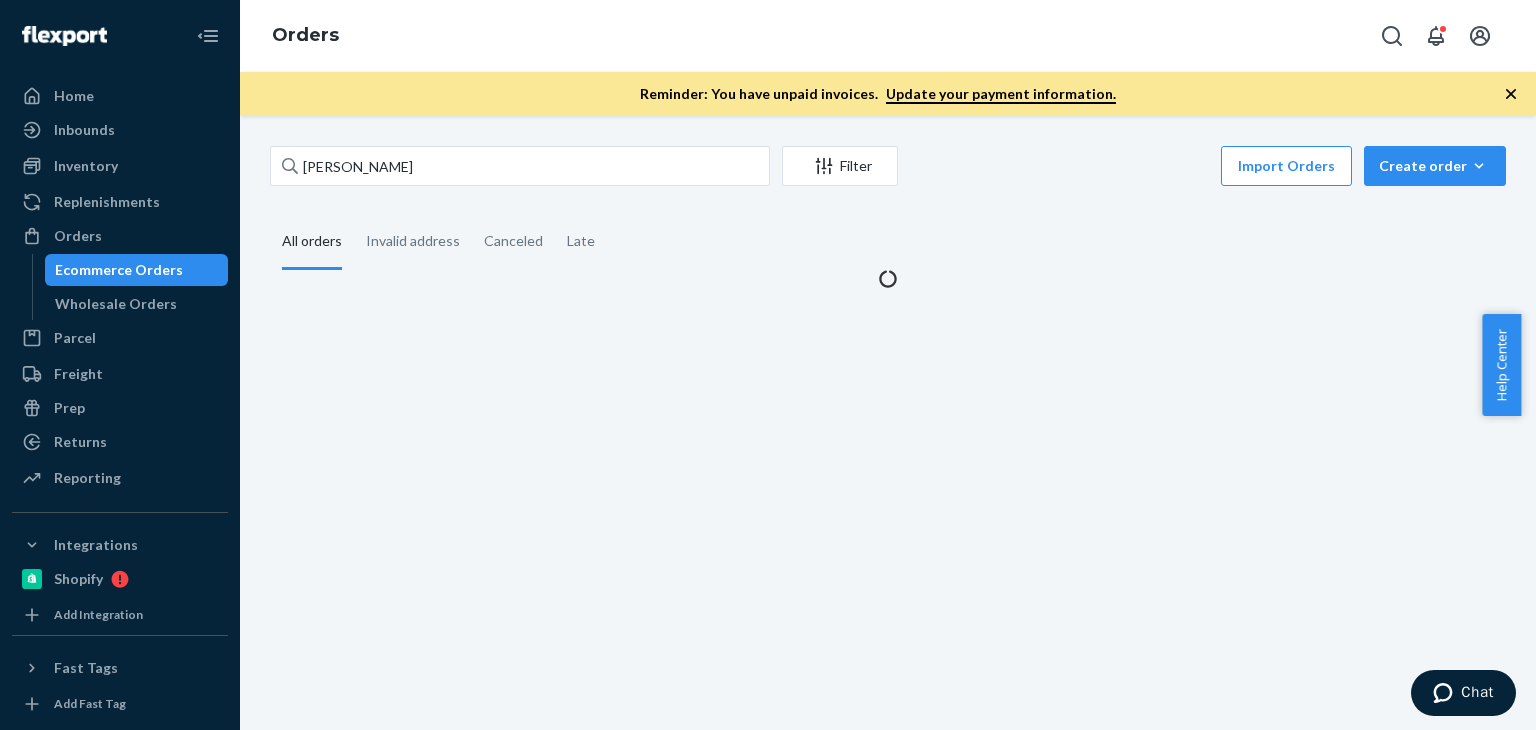scroll, scrollTop: 0, scrollLeft: 0, axis: both 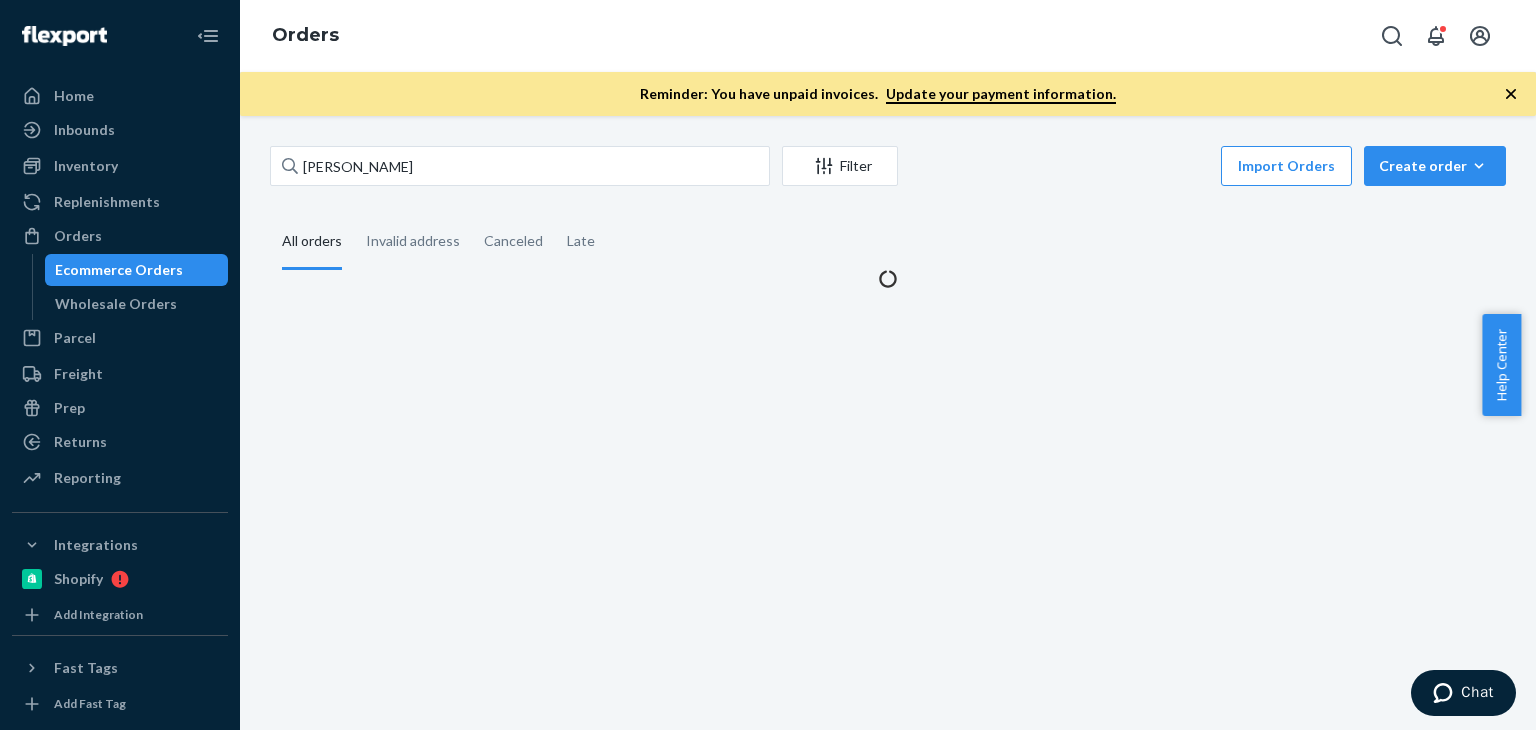 click on "Ecommerce Orders" at bounding box center [119, 270] 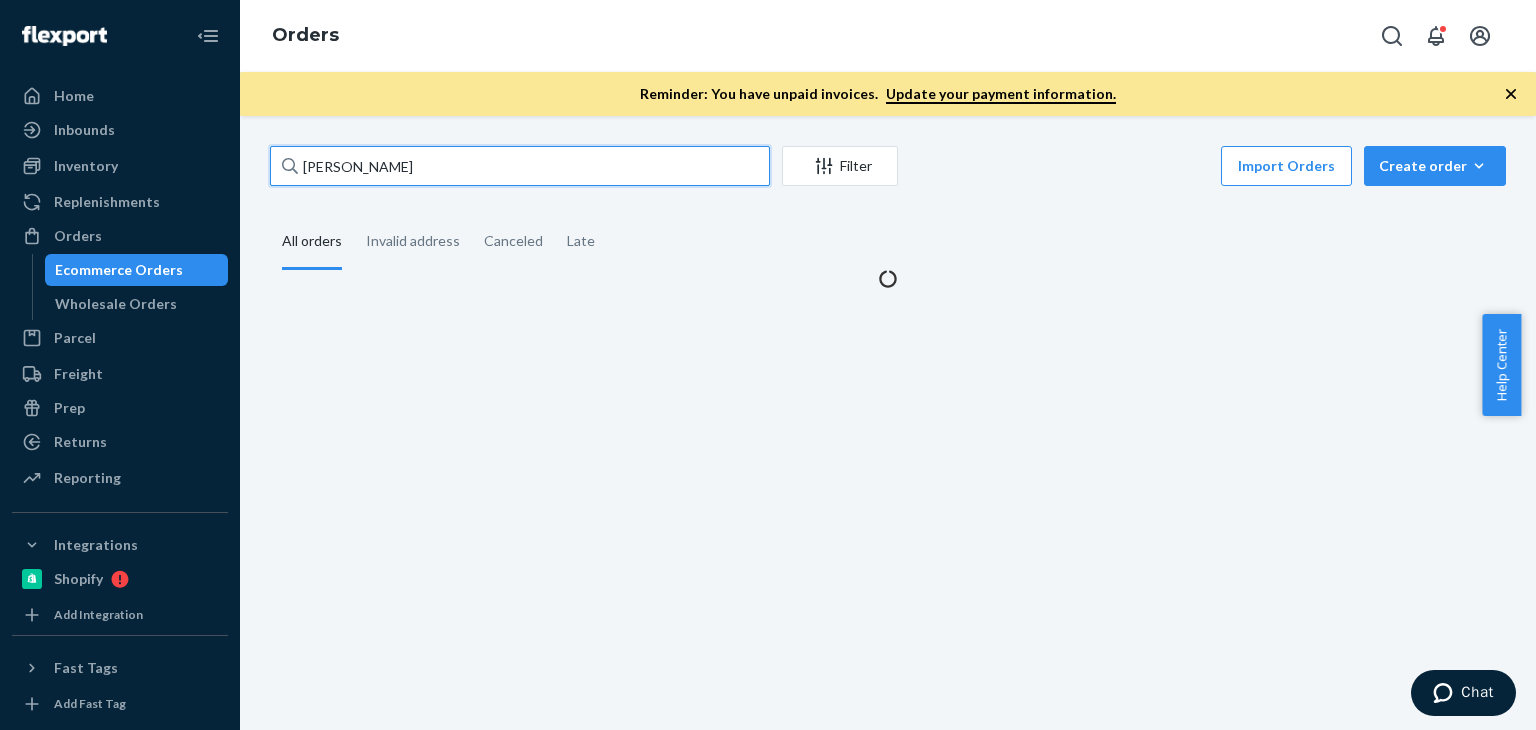 click on "[PERSON_NAME]" at bounding box center (520, 166) 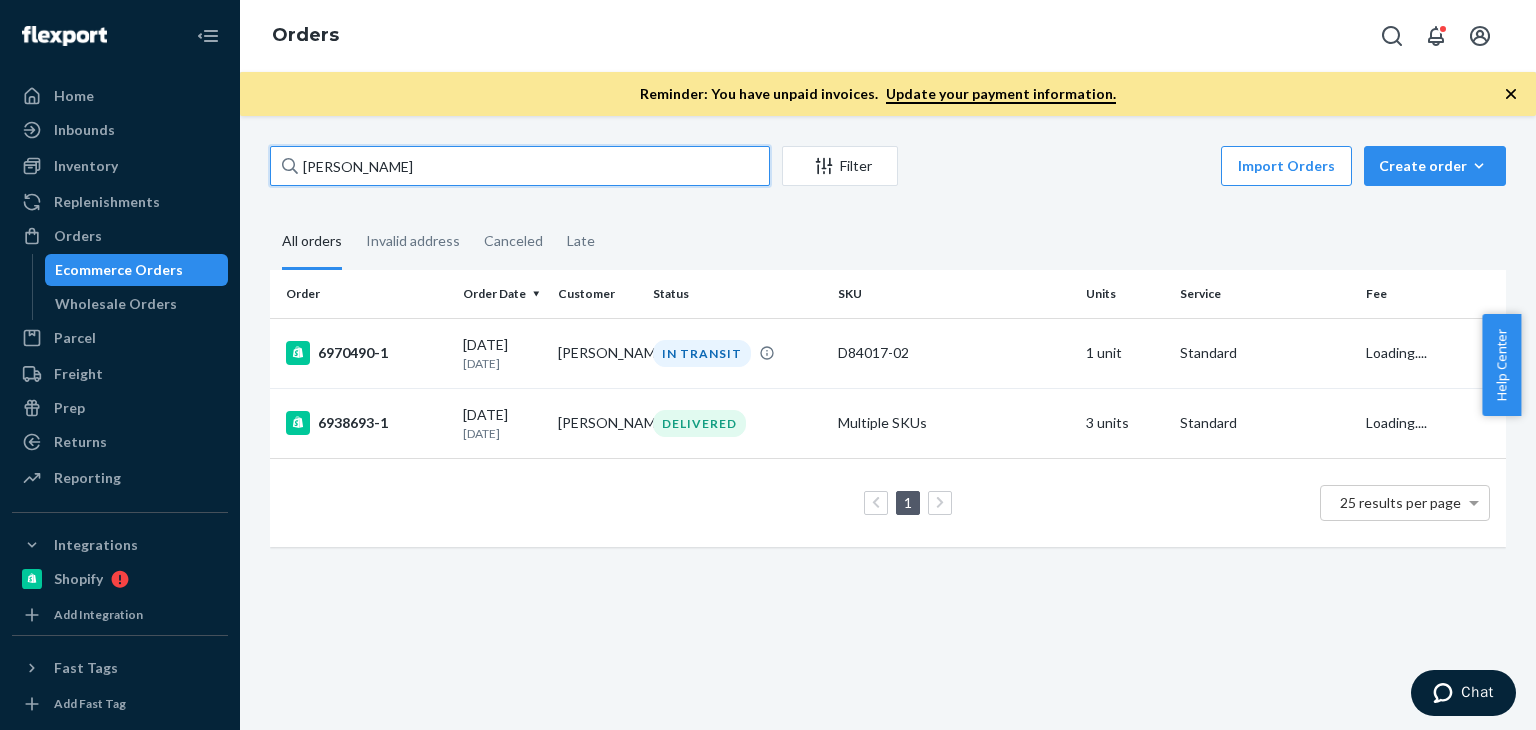 paste on "c/o Iwest" 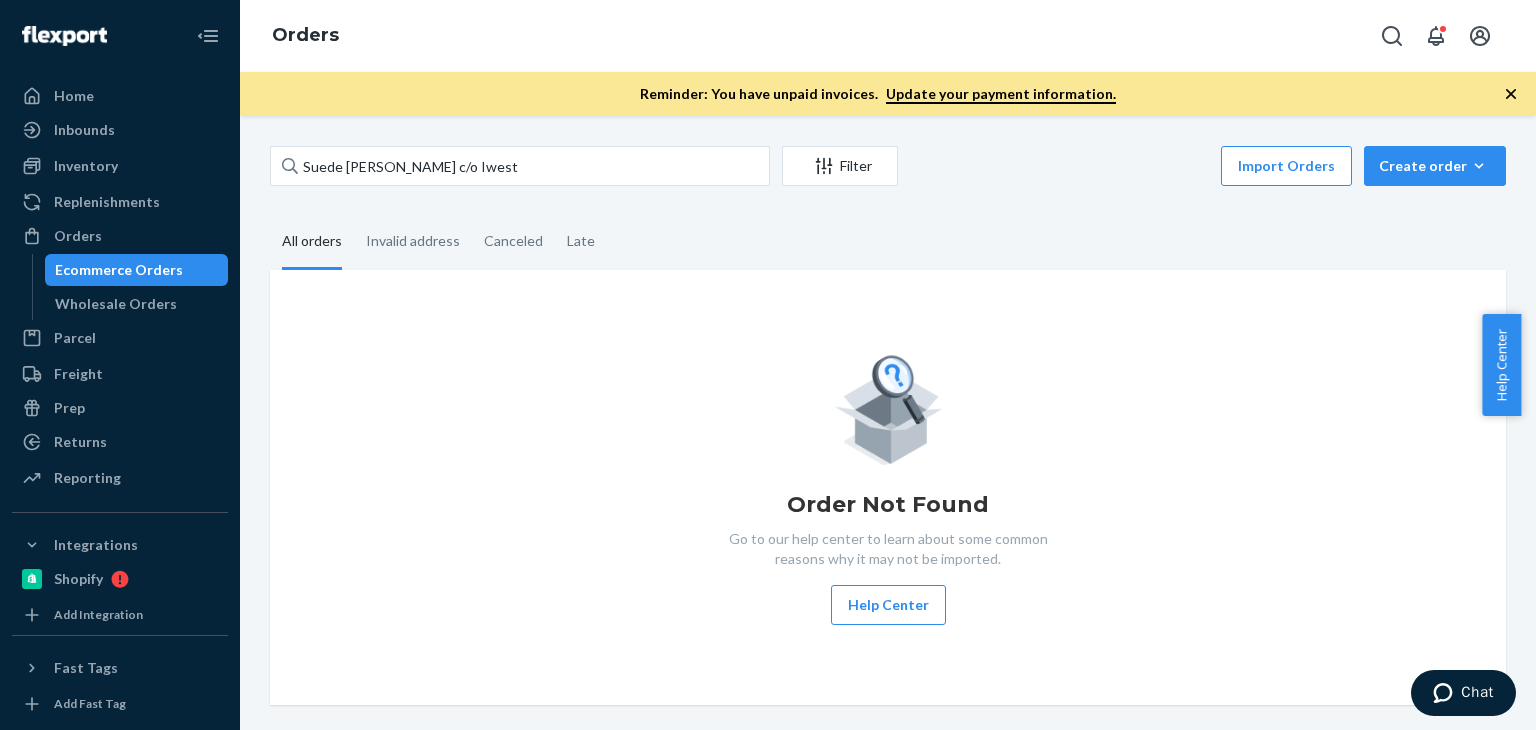 click on "All orders Invalid address Canceled Late" at bounding box center [888, 242] 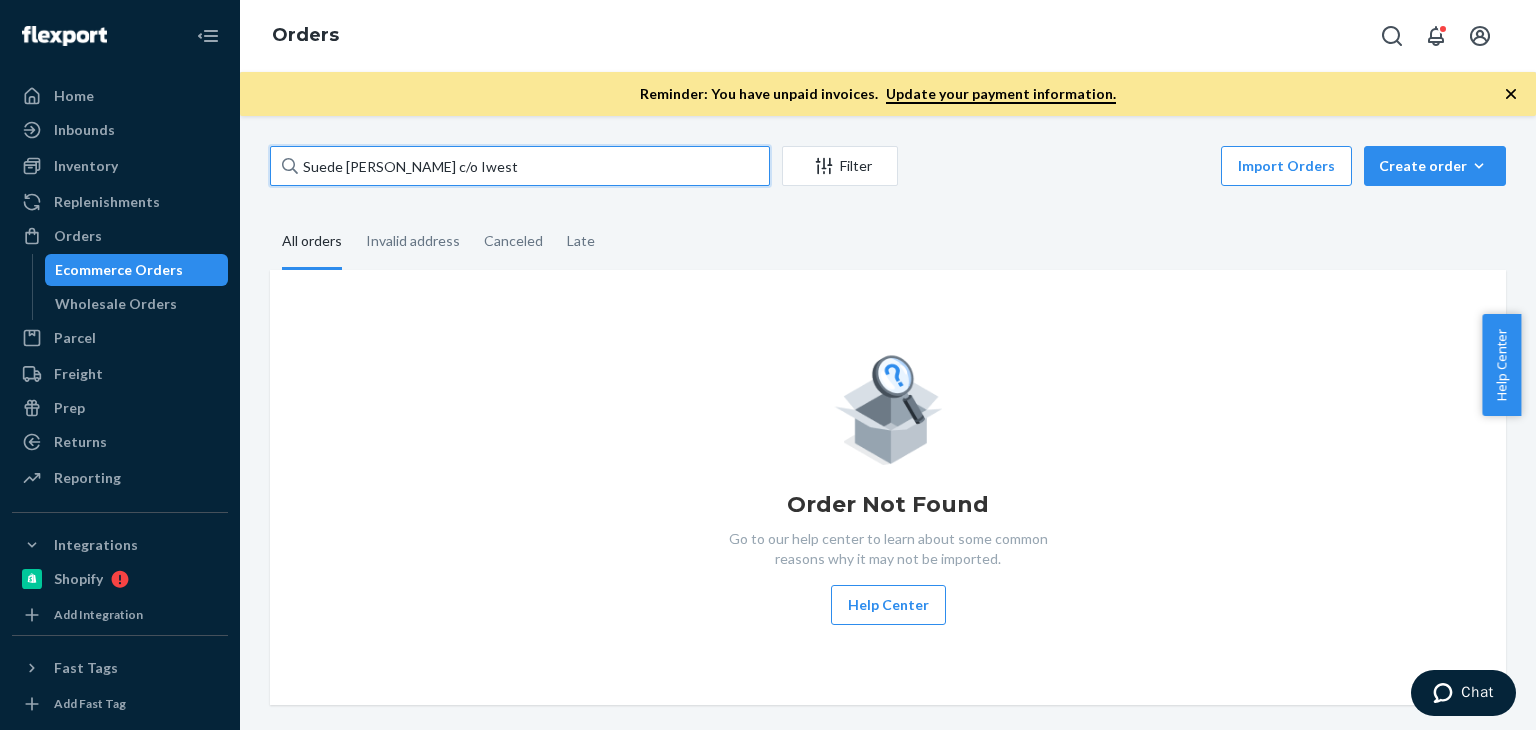 click on "Suede [PERSON_NAME] c/o Iwest" at bounding box center (520, 166) 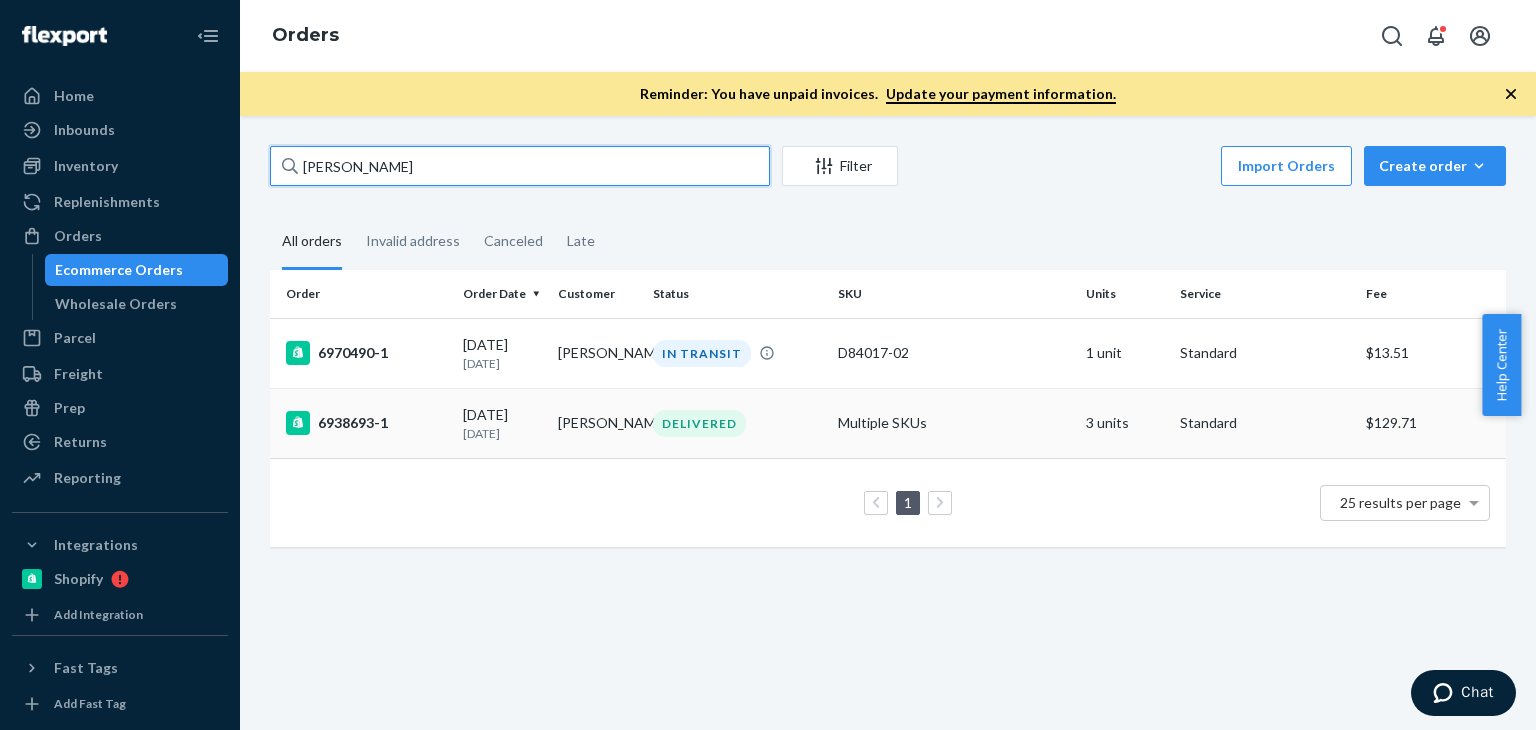 type on "[PERSON_NAME]" 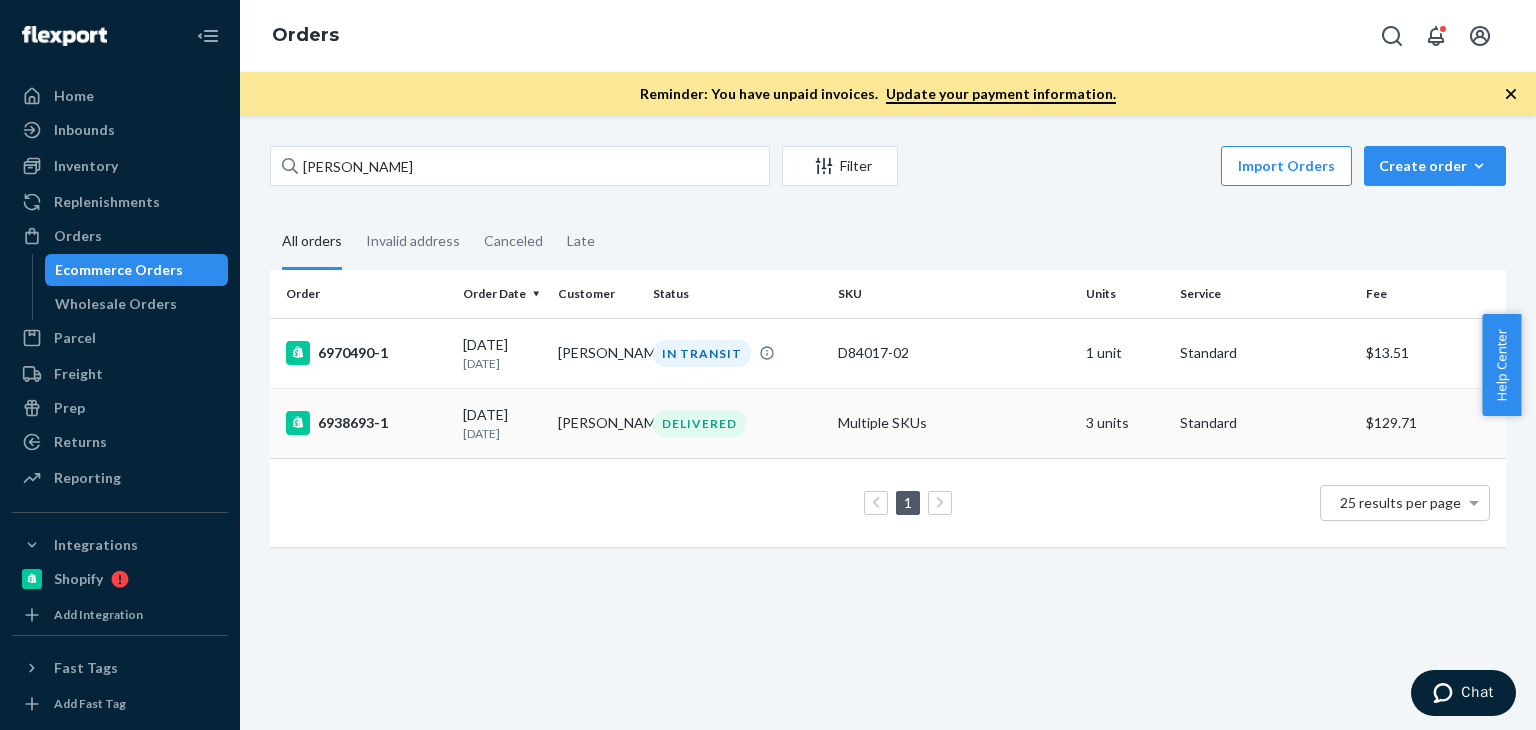 click on "[DATE]" at bounding box center (502, 433) 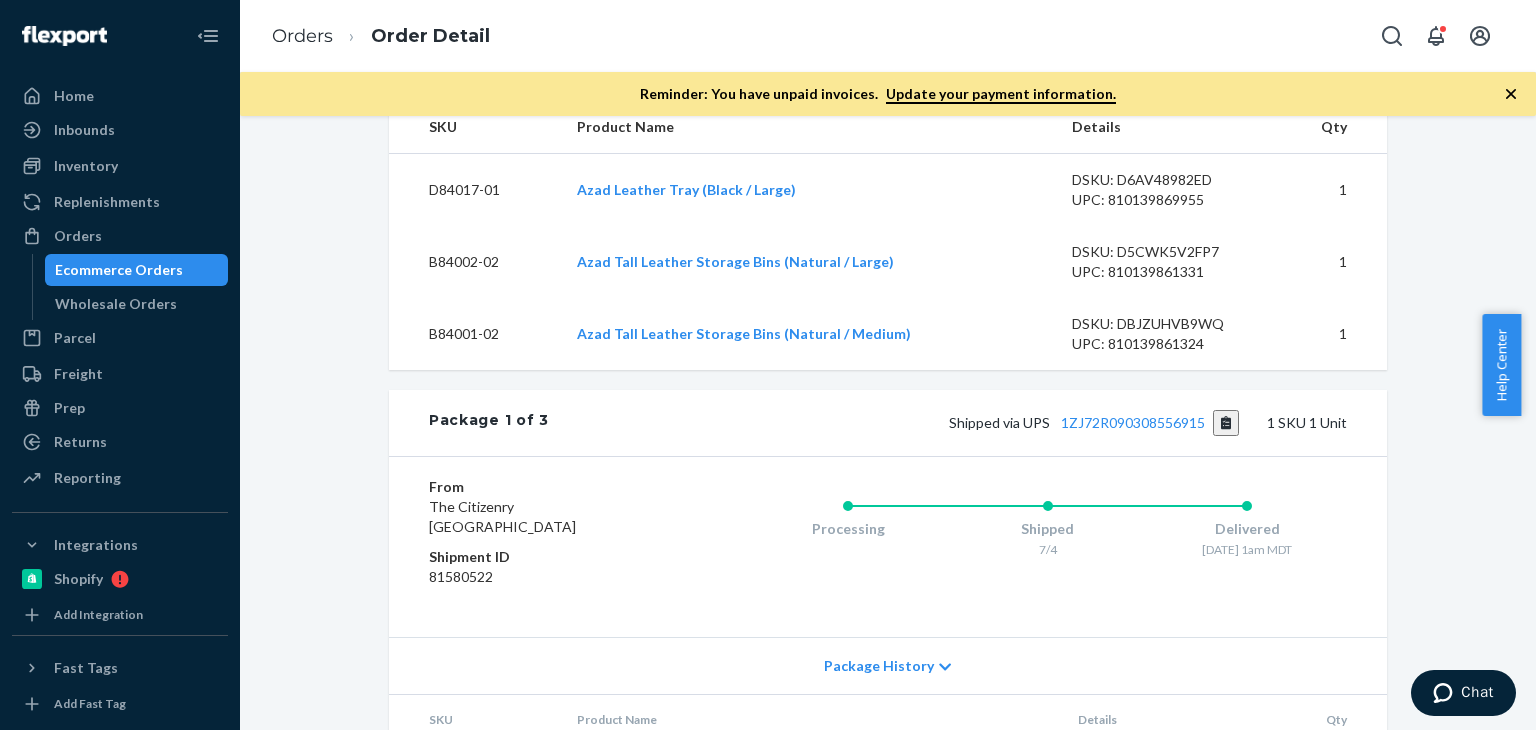 scroll, scrollTop: 700, scrollLeft: 0, axis: vertical 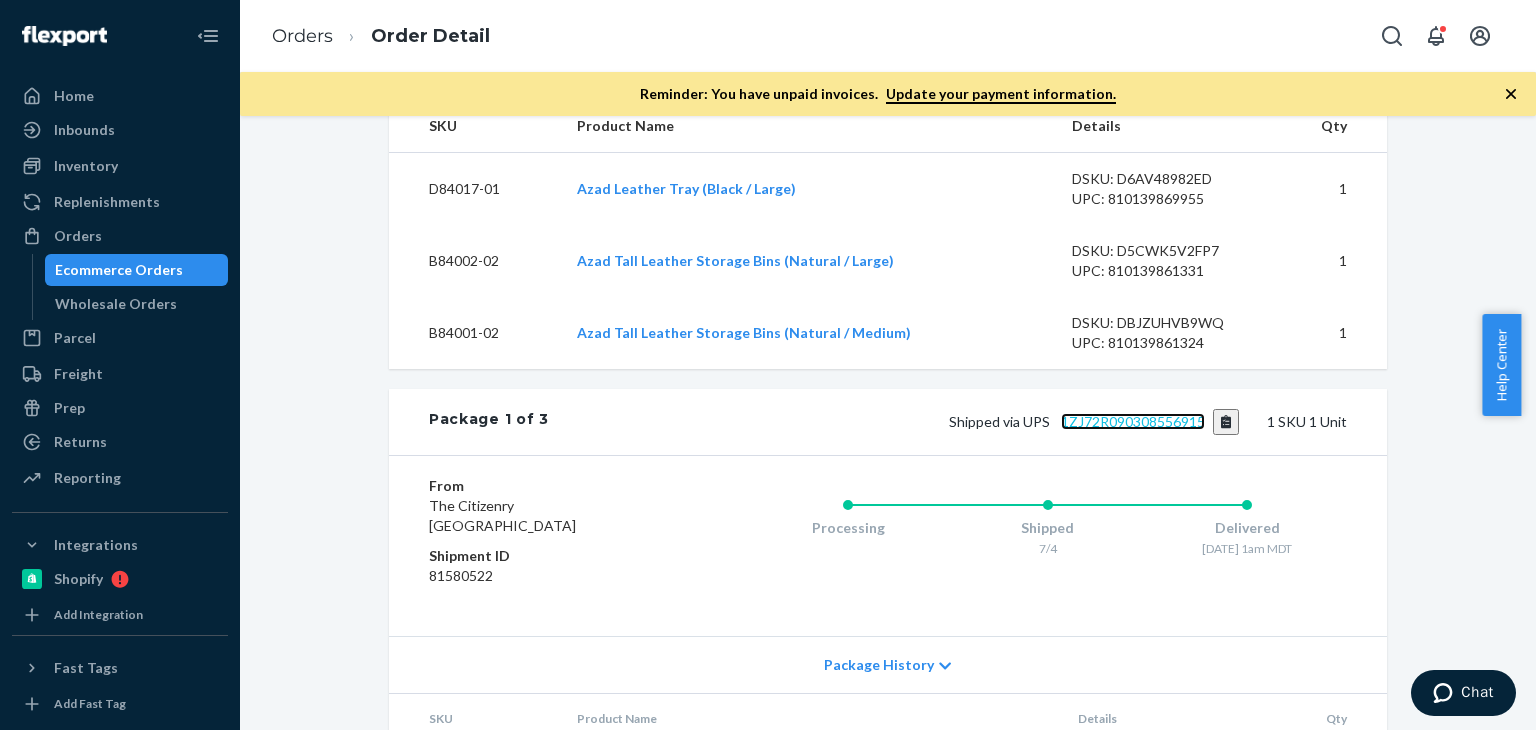 click on "1ZJ72R090308556915" at bounding box center (1133, 421) 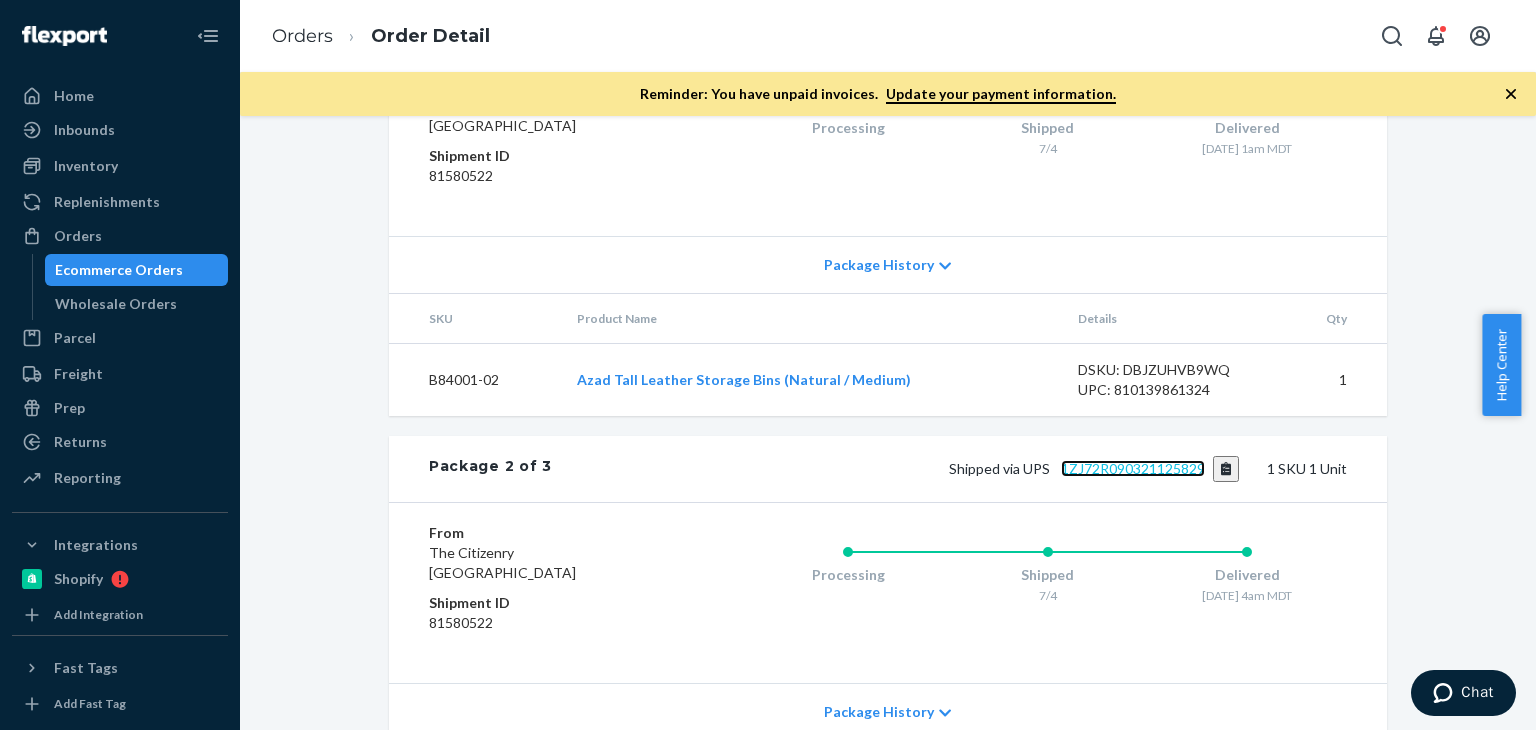 scroll, scrollTop: 1102, scrollLeft: 0, axis: vertical 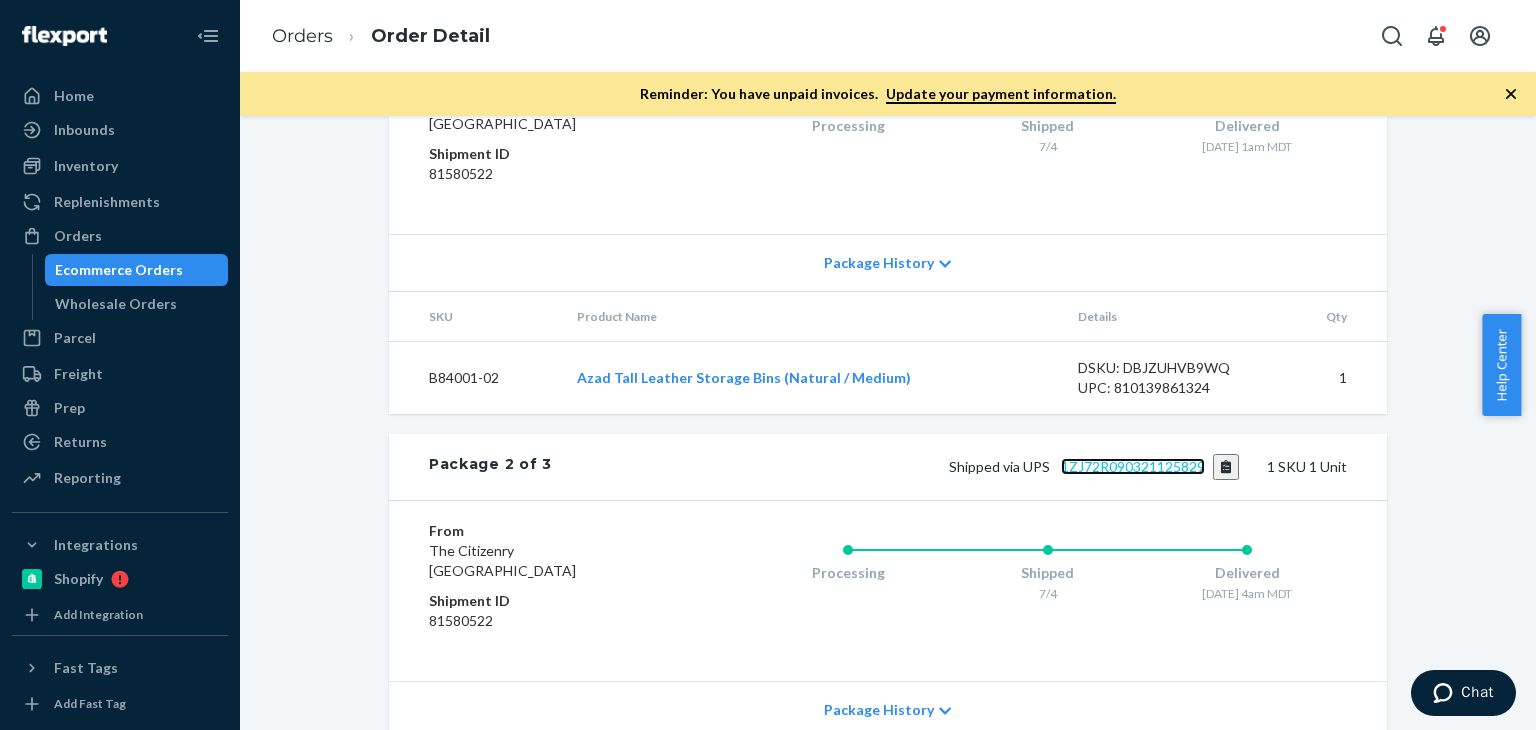 click on "1ZJ72R090321125829" at bounding box center (1133, 466) 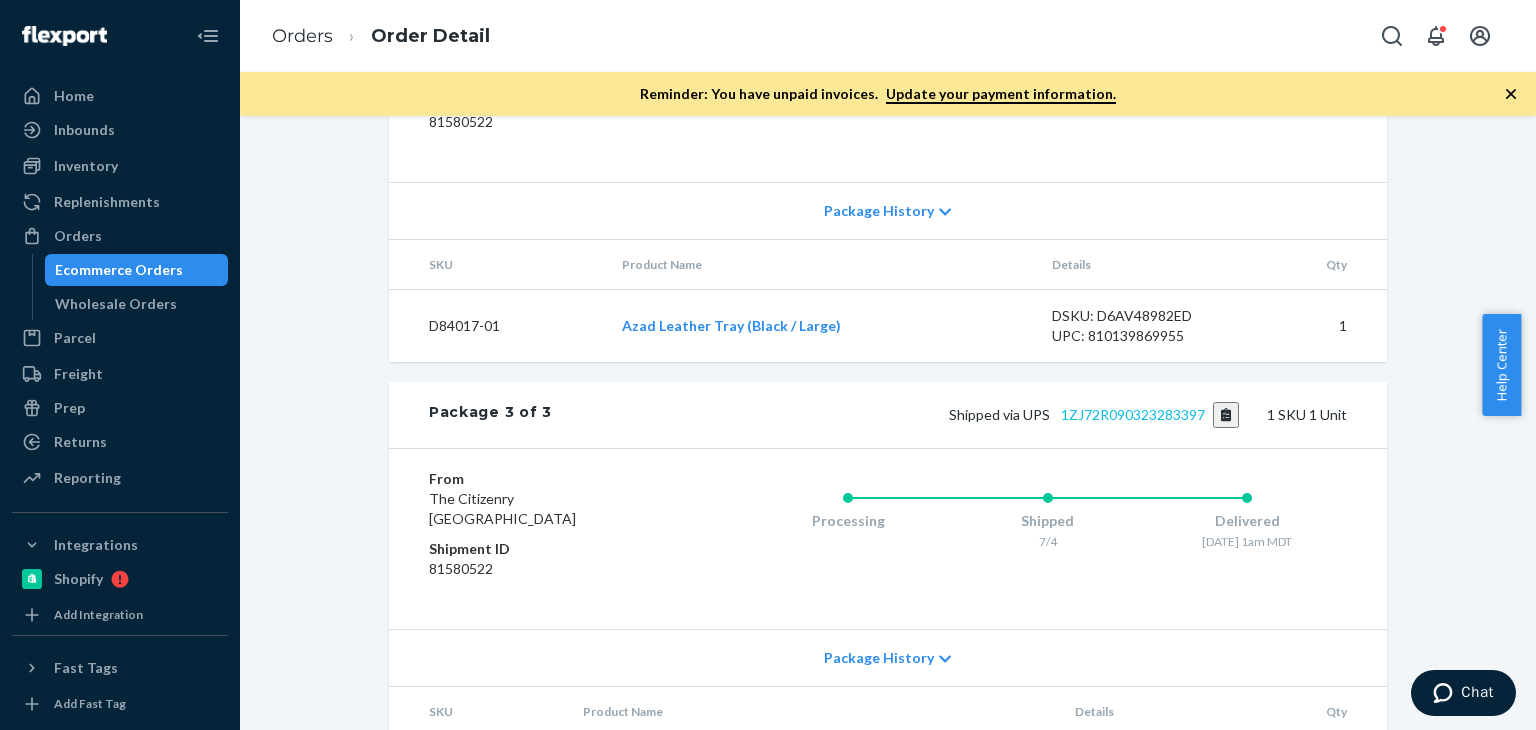 scroll, scrollTop: 1603, scrollLeft: 0, axis: vertical 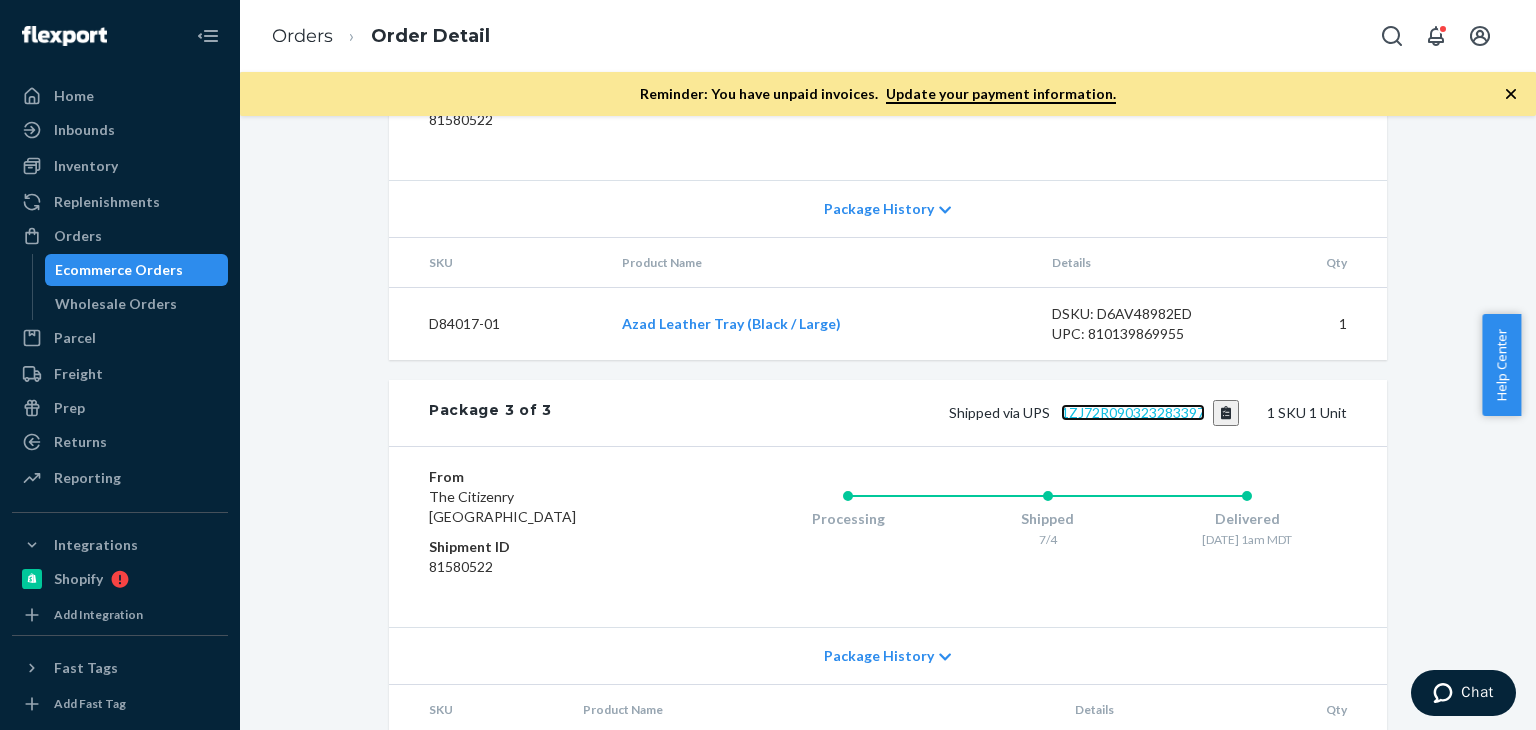 click on "1ZJ72R090323283397" at bounding box center (1133, 412) 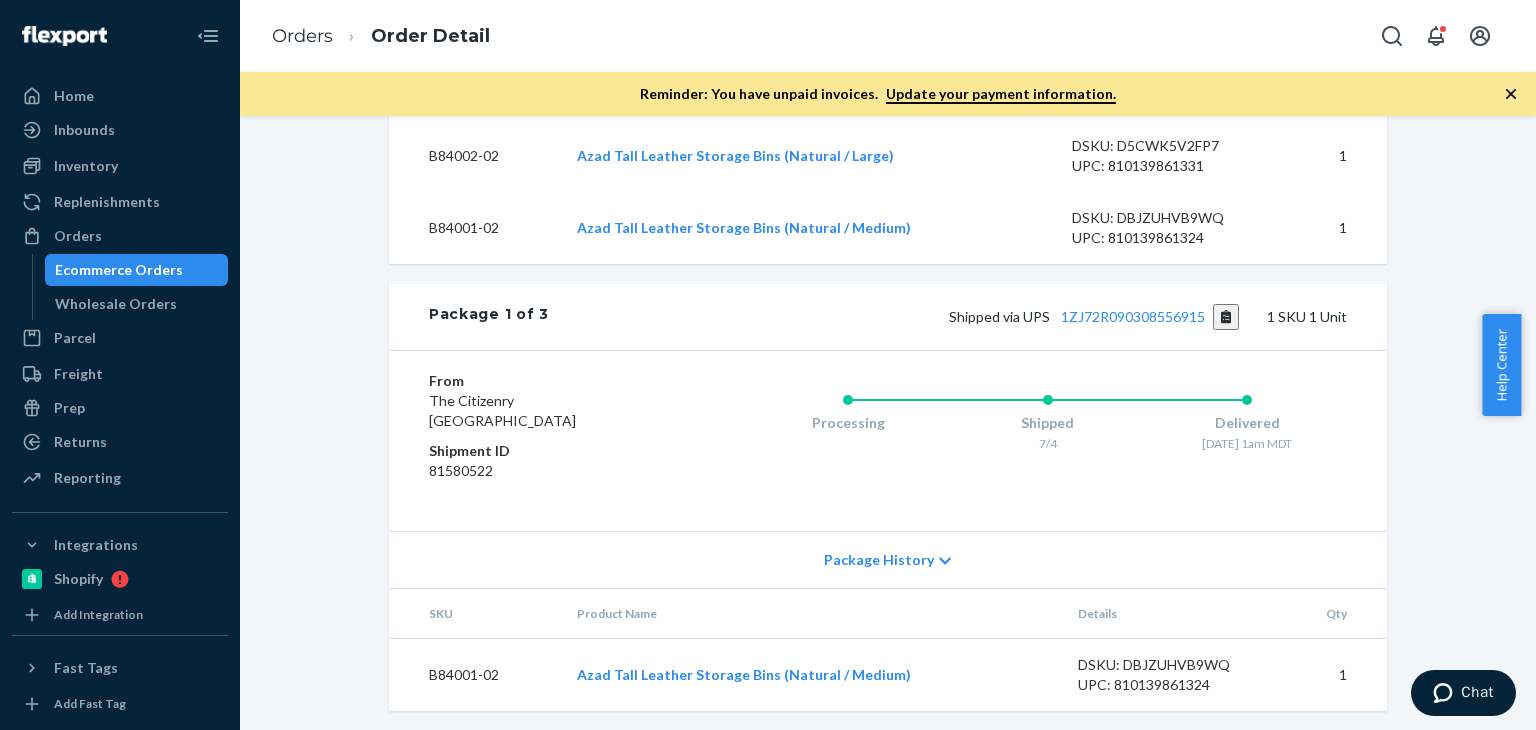 scroll, scrollTop: 804, scrollLeft: 0, axis: vertical 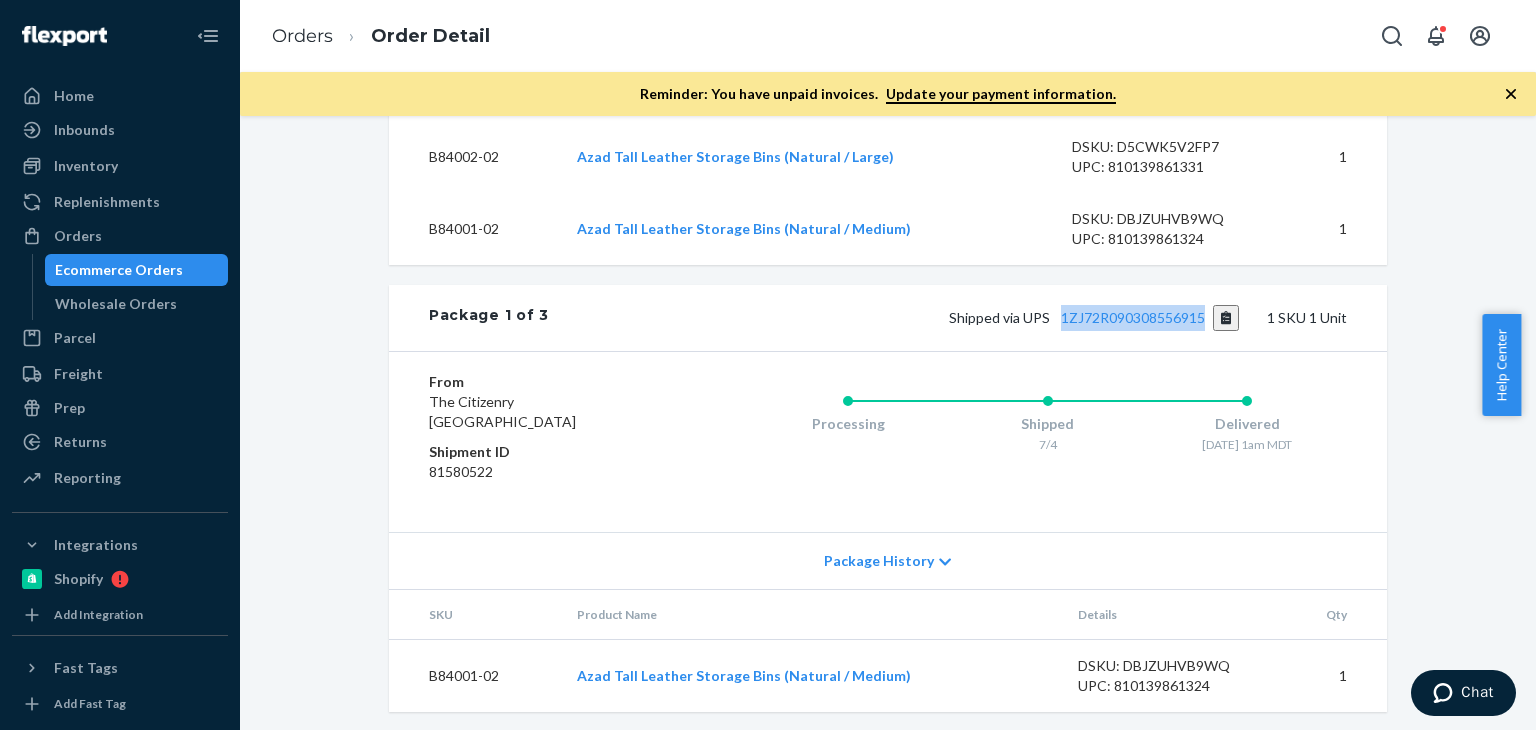 drag, startPoint x: 1201, startPoint y: 343, endPoint x: 1050, endPoint y: 357, distance: 151.64761 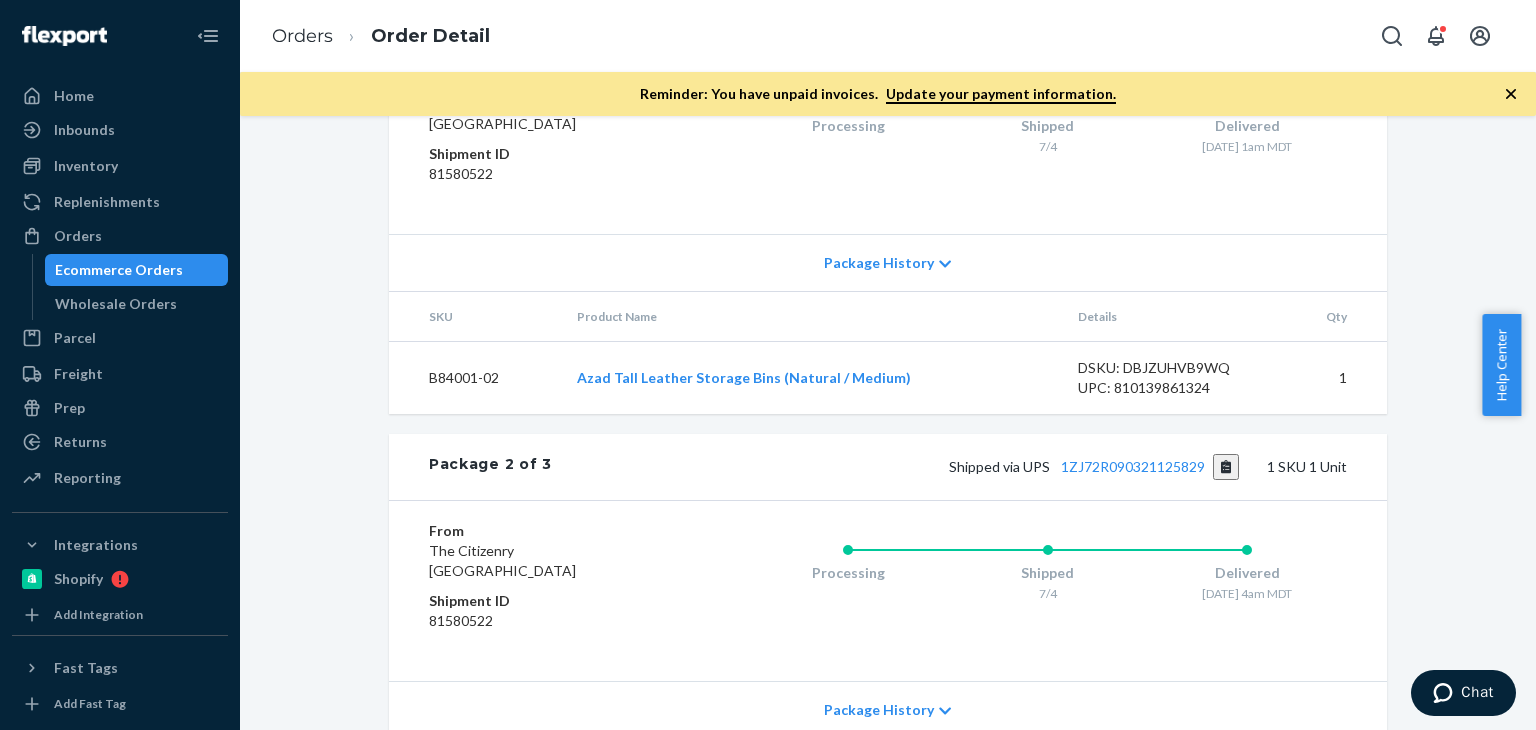 scroll, scrollTop: 1104, scrollLeft: 0, axis: vertical 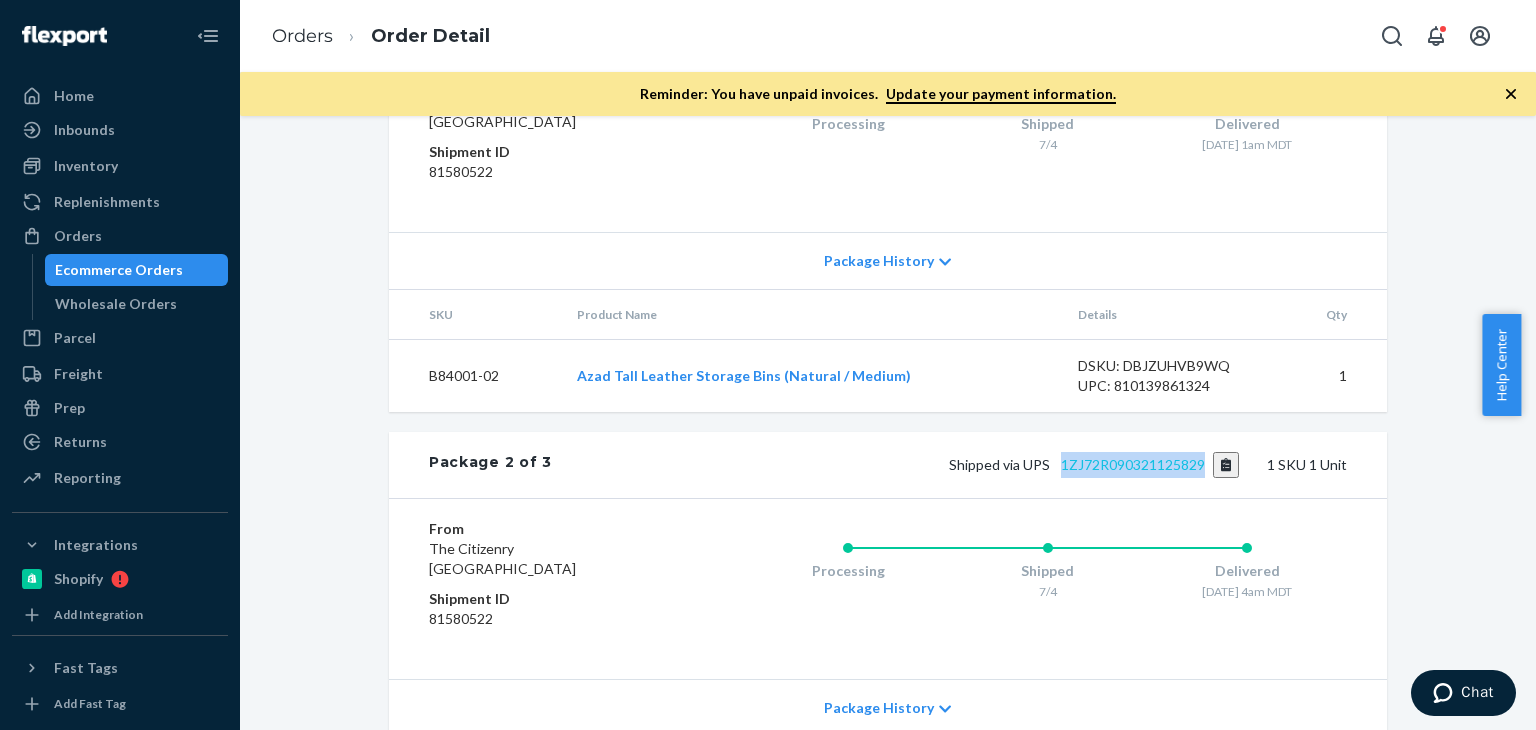 drag, startPoint x: 1051, startPoint y: 498, endPoint x: 1197, endPoint y: 497, distance: 146.00342 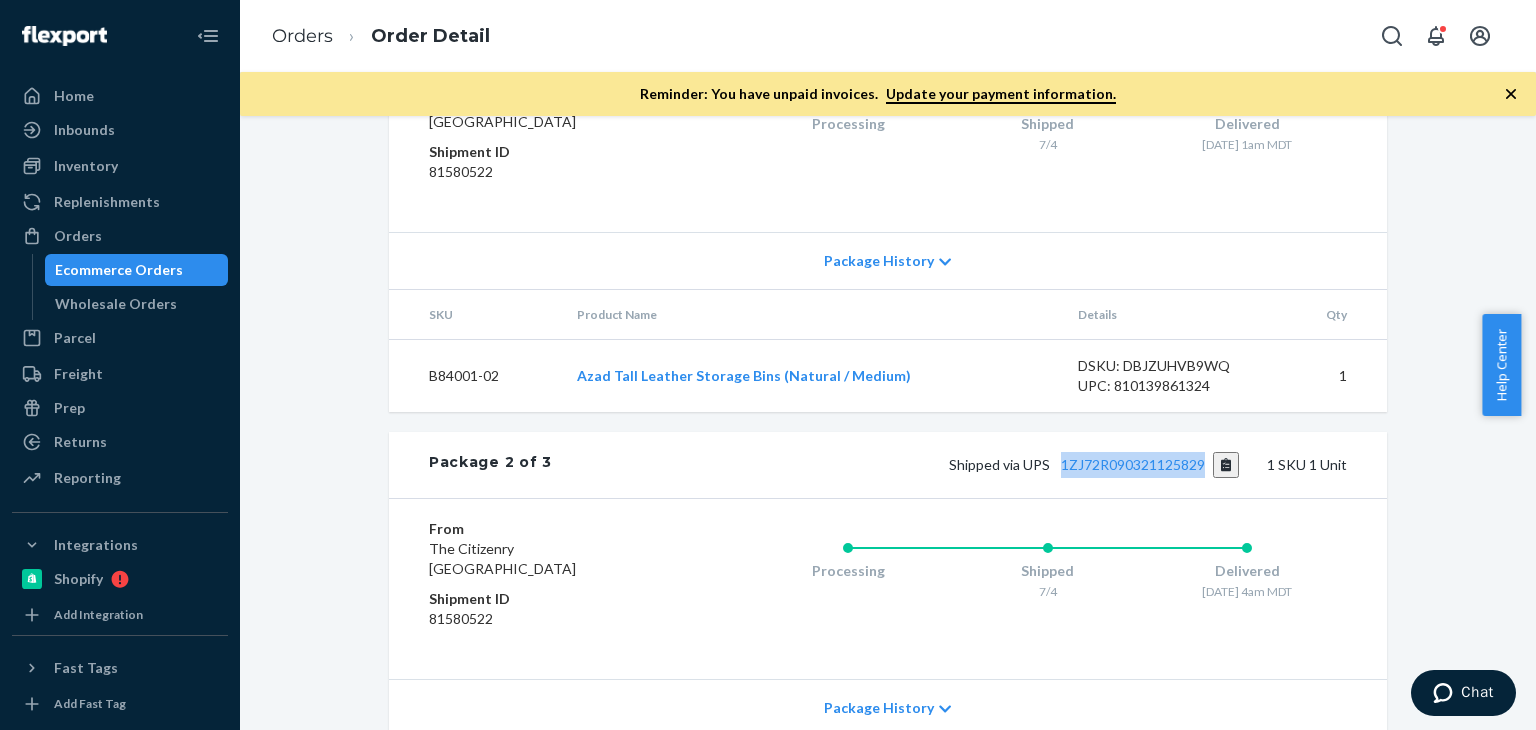 copy on "1ZJ72R090321125829" 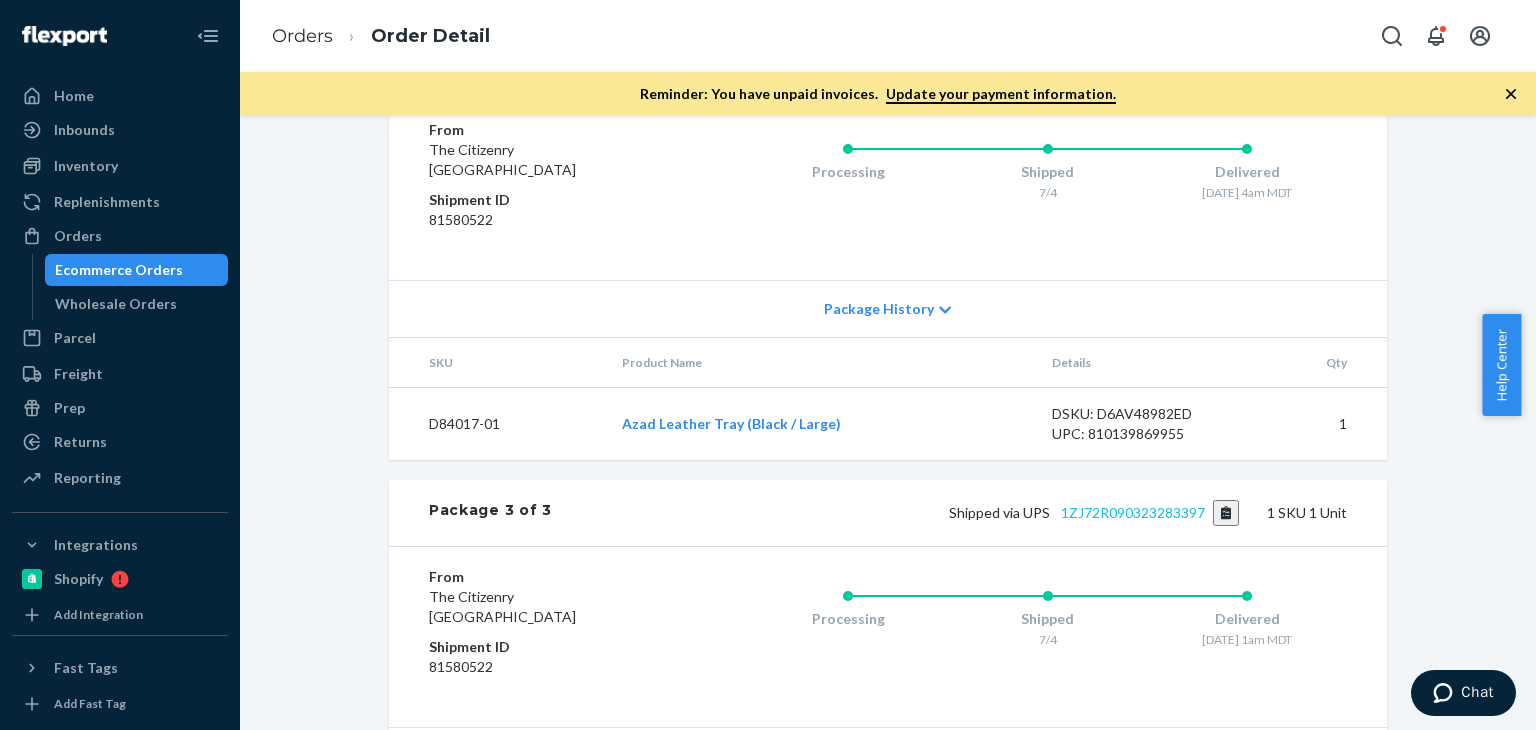 scroll, scrollTop: 1504, scrollLeft: 0, axis: vertical 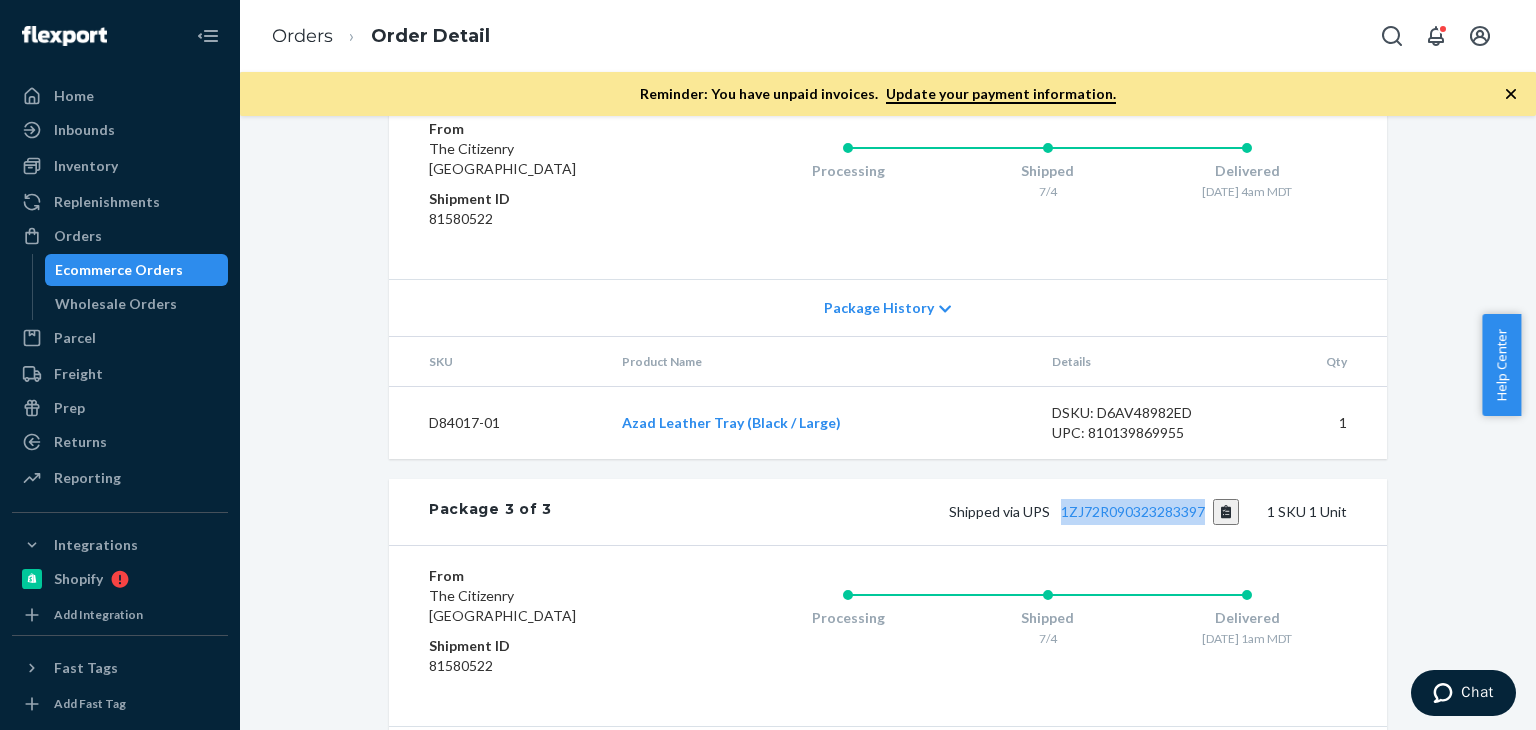 drag, startPoint x: 1052, startPoint y: 543, endPoint x: 1198, endPoint y: 554, distance: 146.4138 